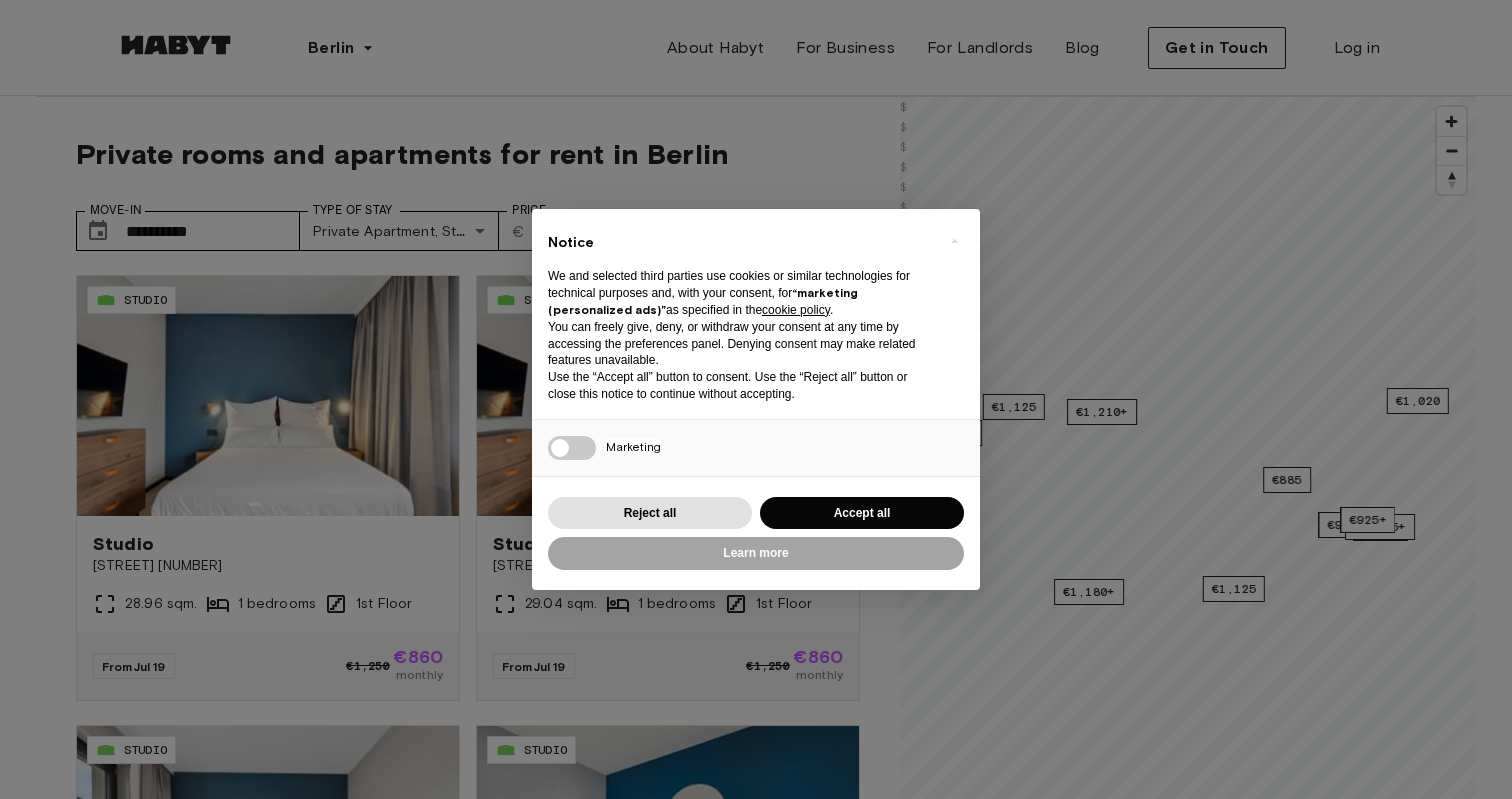 scroll, scrollTop: 0, scrollLeft: 0, axis: both 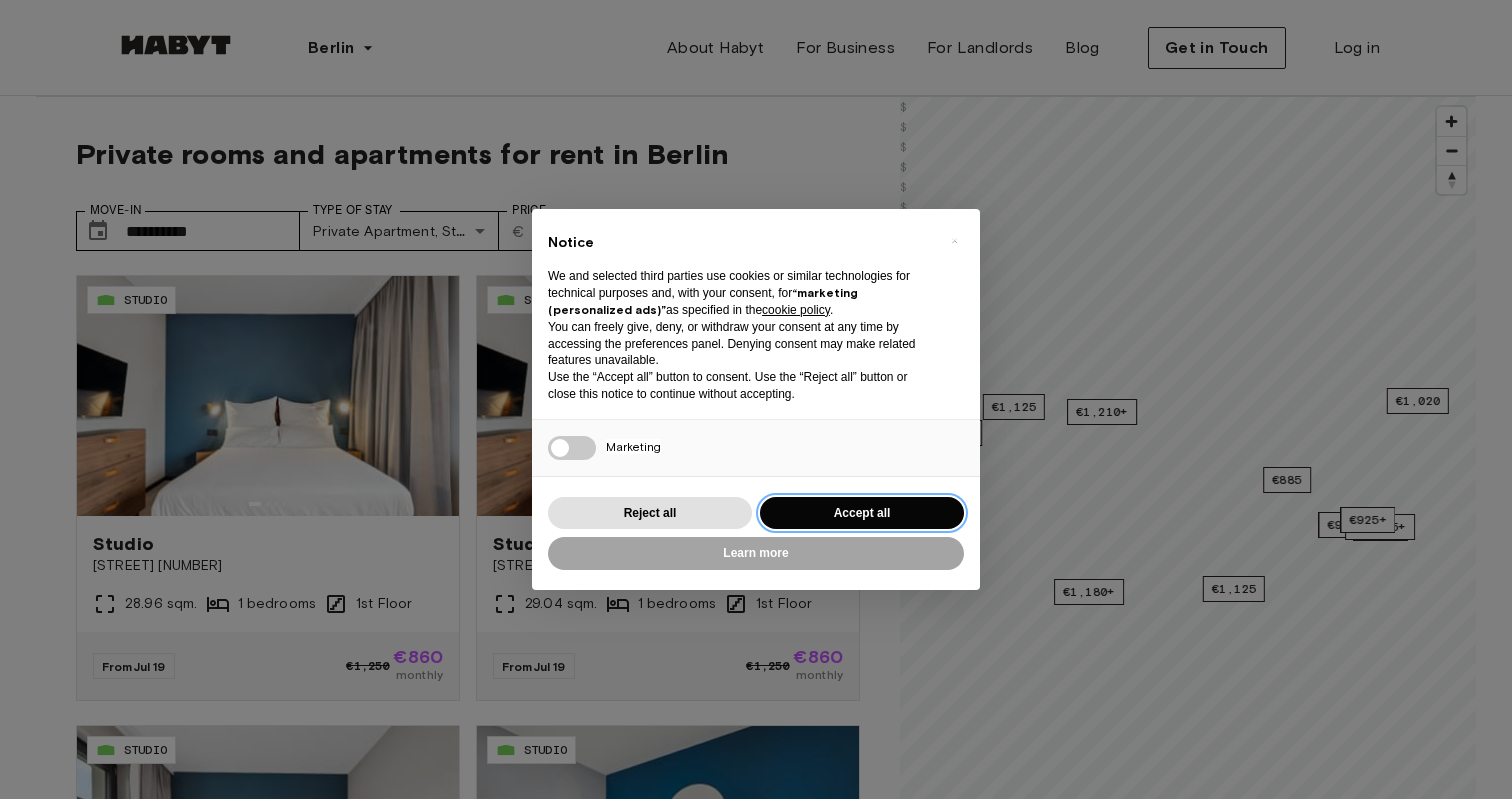 click on "Accept all" at bounding box center [862, 513] 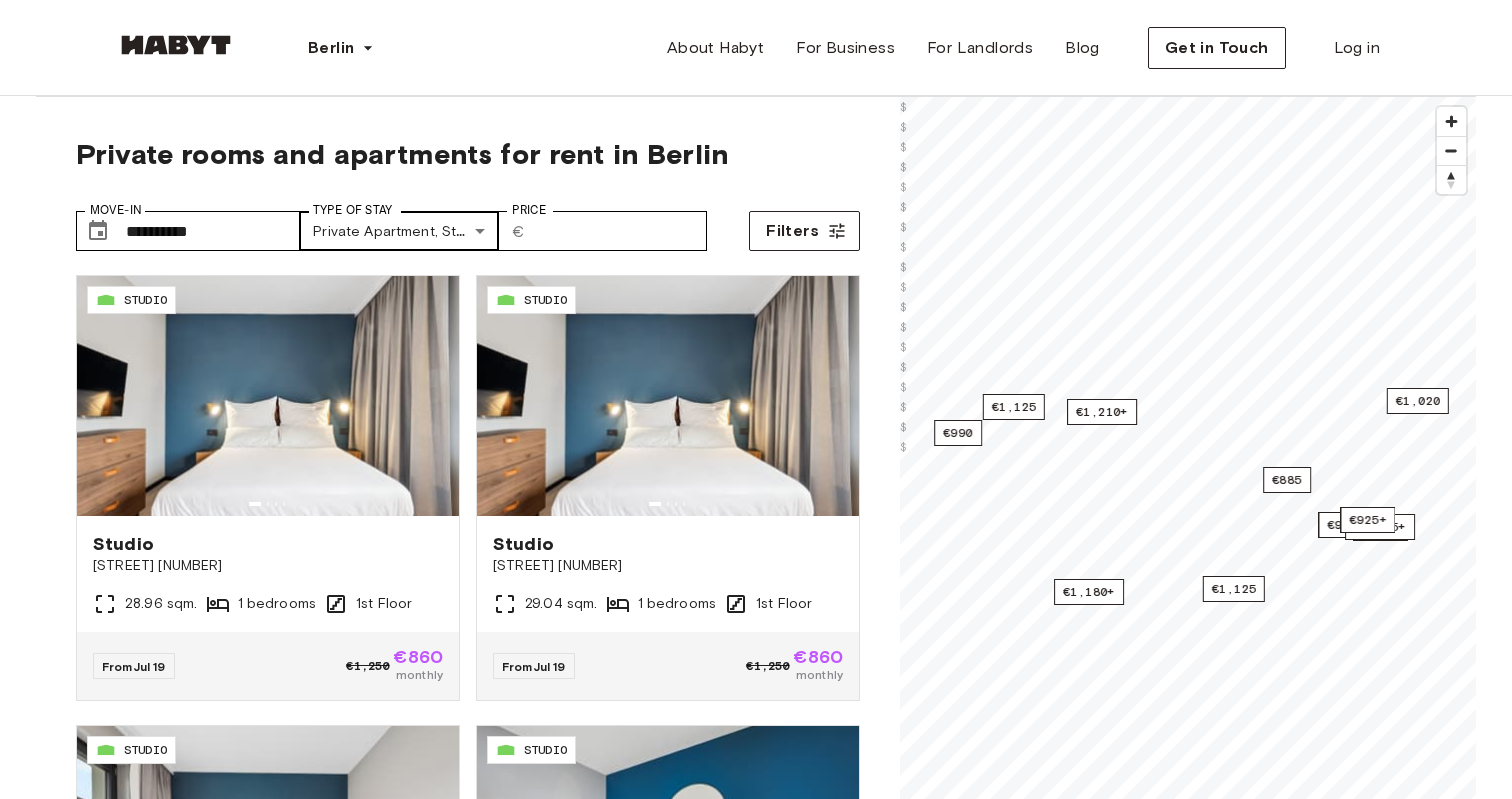 click on "[COUNTRY CODE]-[ID]-[ID]-[ID] [ROOM TYPE] [ROOM TYPE] [STREET] [NUMBER] [SQM] [BEDROOMS] [FLOOR] [MONTH] [DAY] [PRICE] [PRICE] [COUNTRY CODE]-[ID]-[ID]-[ID] [ROOM TYPE] [ROOM TYPE] [STREET] [NUMBER] [SQM] [BEDROOMS] [FLOOR] [MONTH] [DAY] [PRICE] [PRICE] [COUNTRY CODE]-[ID]-[ID]-[ID] [ROOM TYPE] [ROOM TYPE] [STREET] [NUMBER] [SQM] [BEDROOMS] [FLOOR] [MONTH] [DAY] [PRICE] [PRICE] [COUNTRY CODE]-[ID]-[ID]-[ID] [ROOM TYPE] [ROOM TYPE] [STREET] [NUMBER] [SQM] [BEDROOMS] [FLOOR] [MONTH] [DAY] [PRICE] [PRICE] [COUNTRY CODE]-[ID]-[ID]-[ID] [ROOM TYPE] [ROOM TYPE] [STREET] [NUMBER] [SQM] [BEDROOMS] [FLOOR]" at bounding box center (756, 2407) 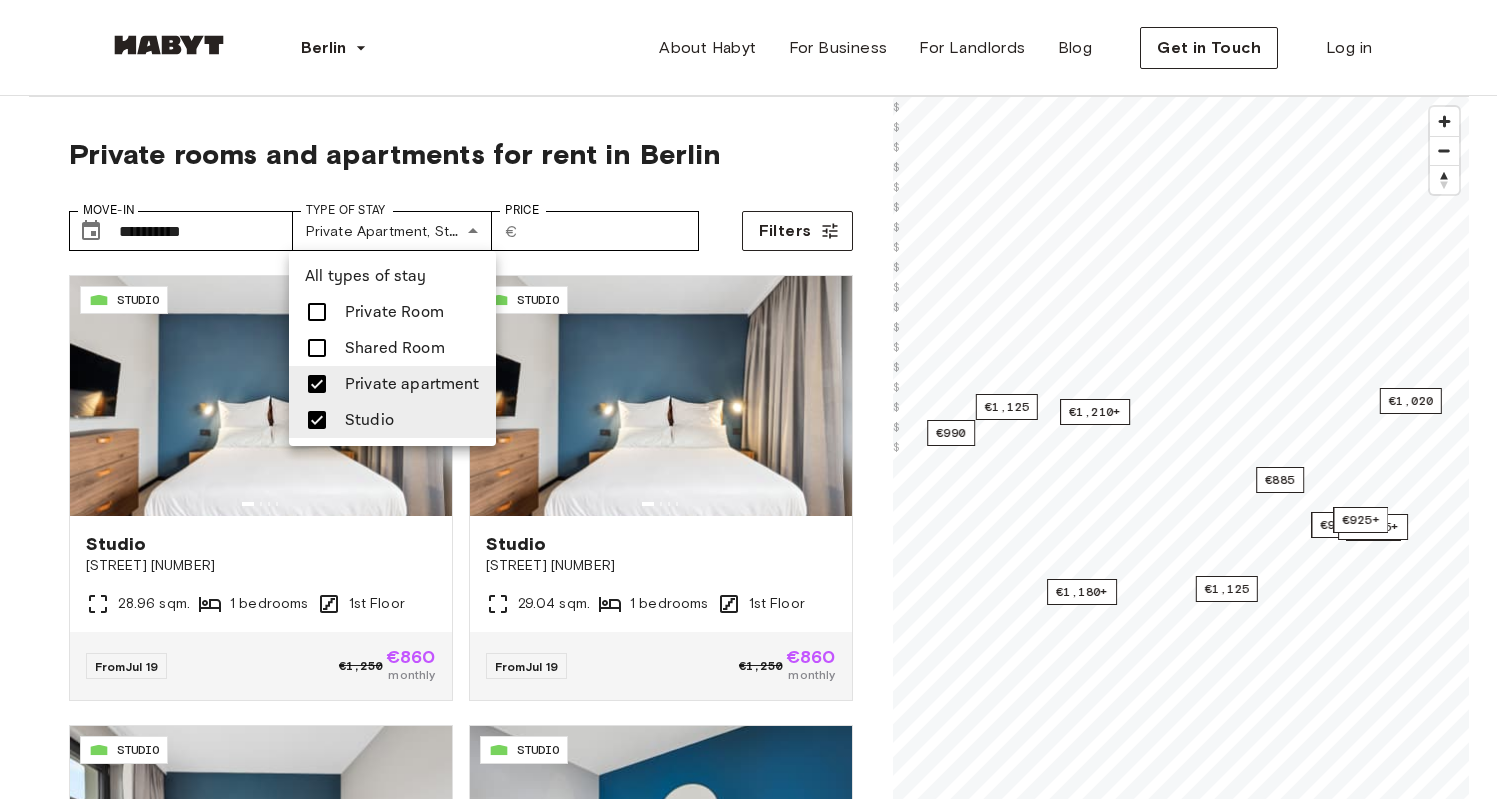 click at bounding box center (756, 399) 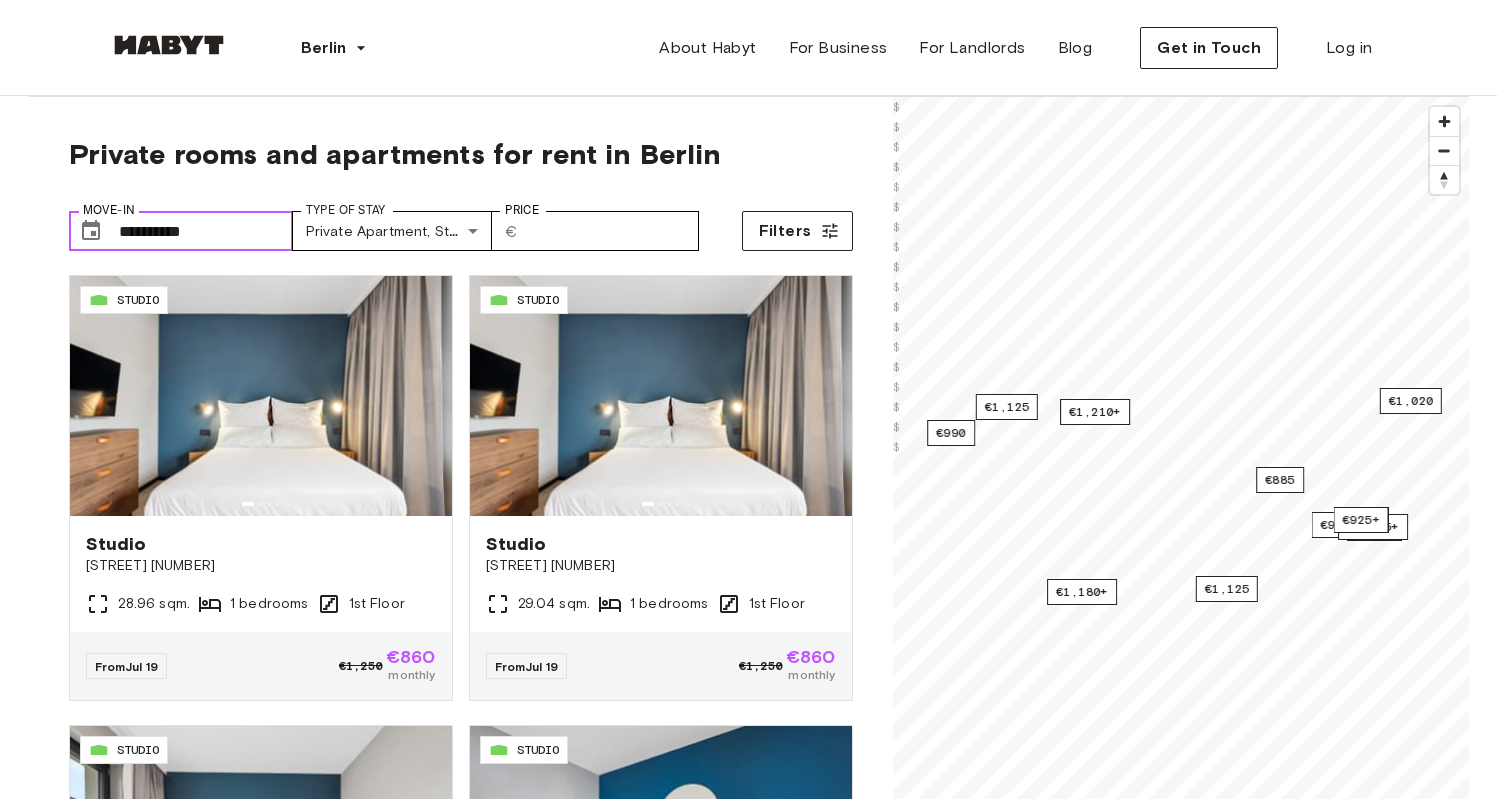 click on "**********" at bounding box center (206, 231) 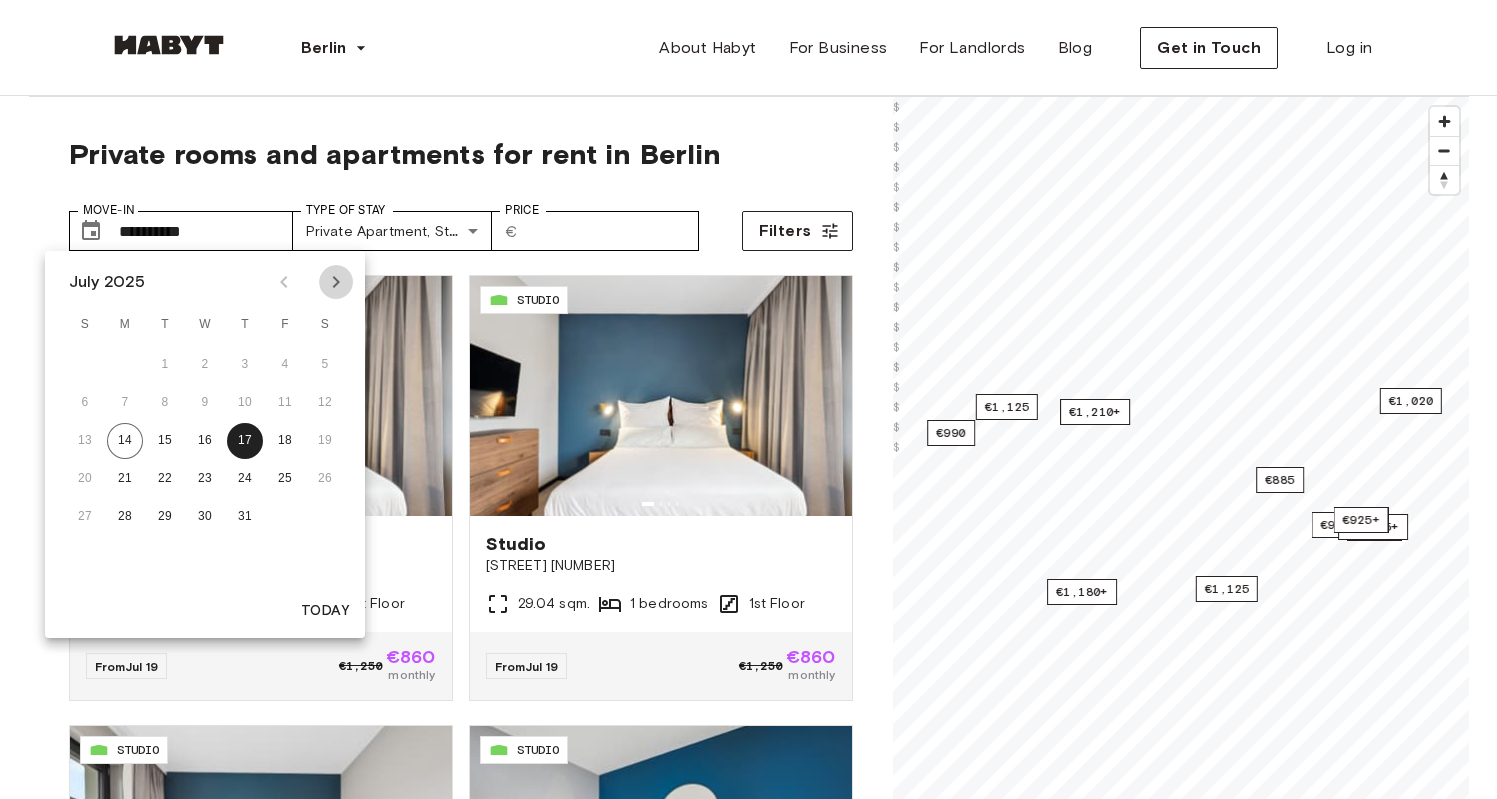 click 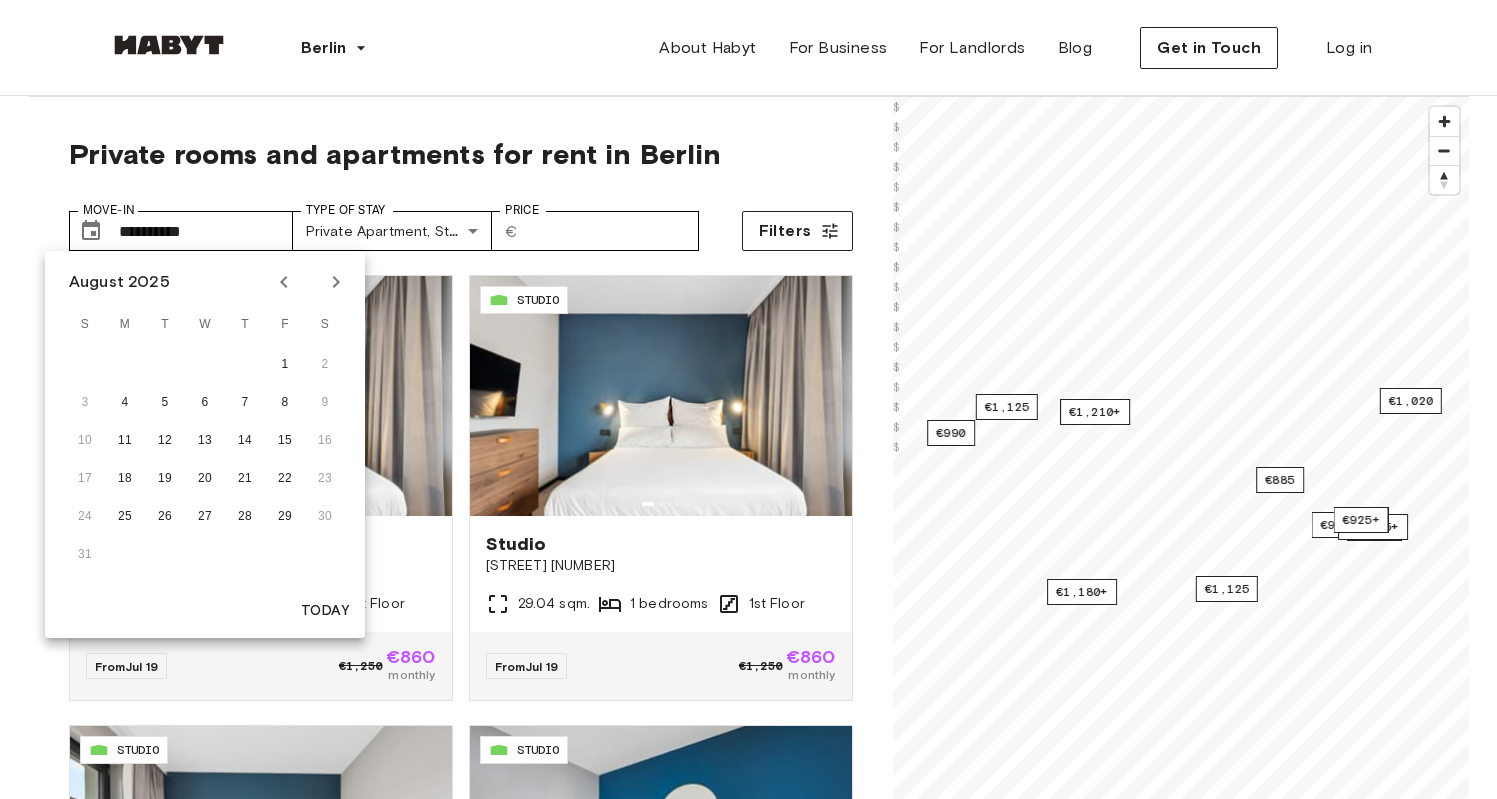 click 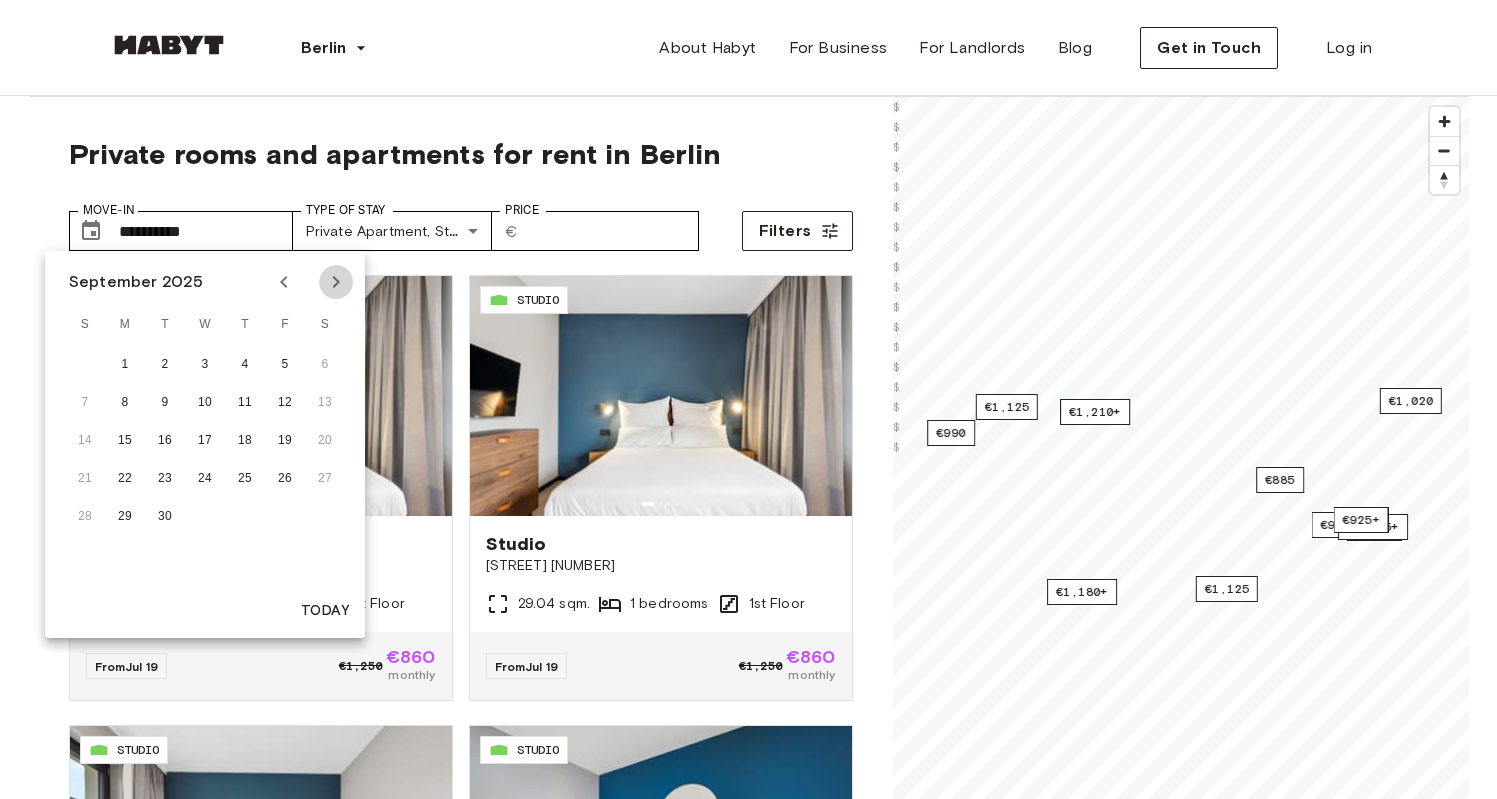 click 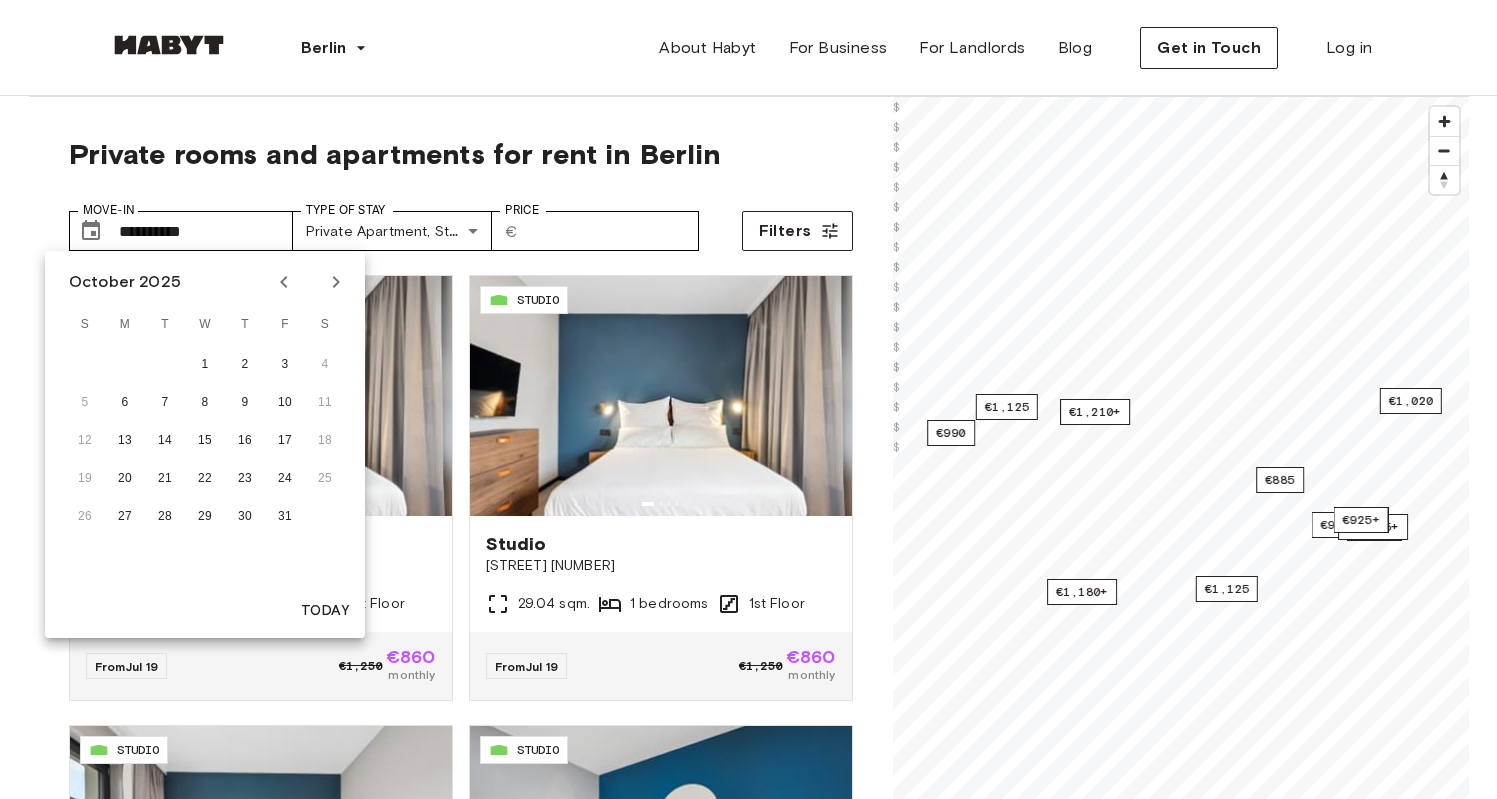 click at bounding box center (310, 282) 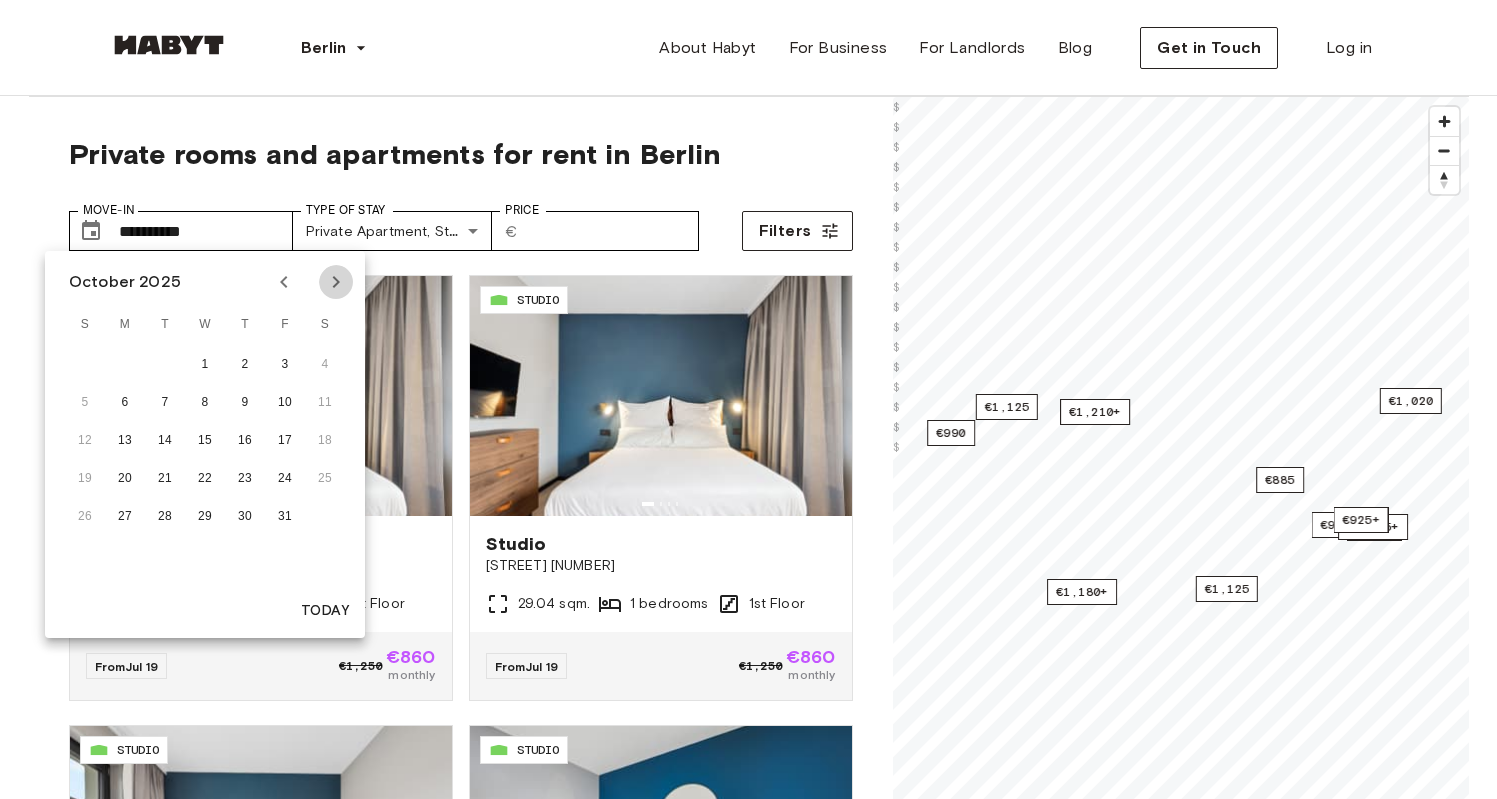click 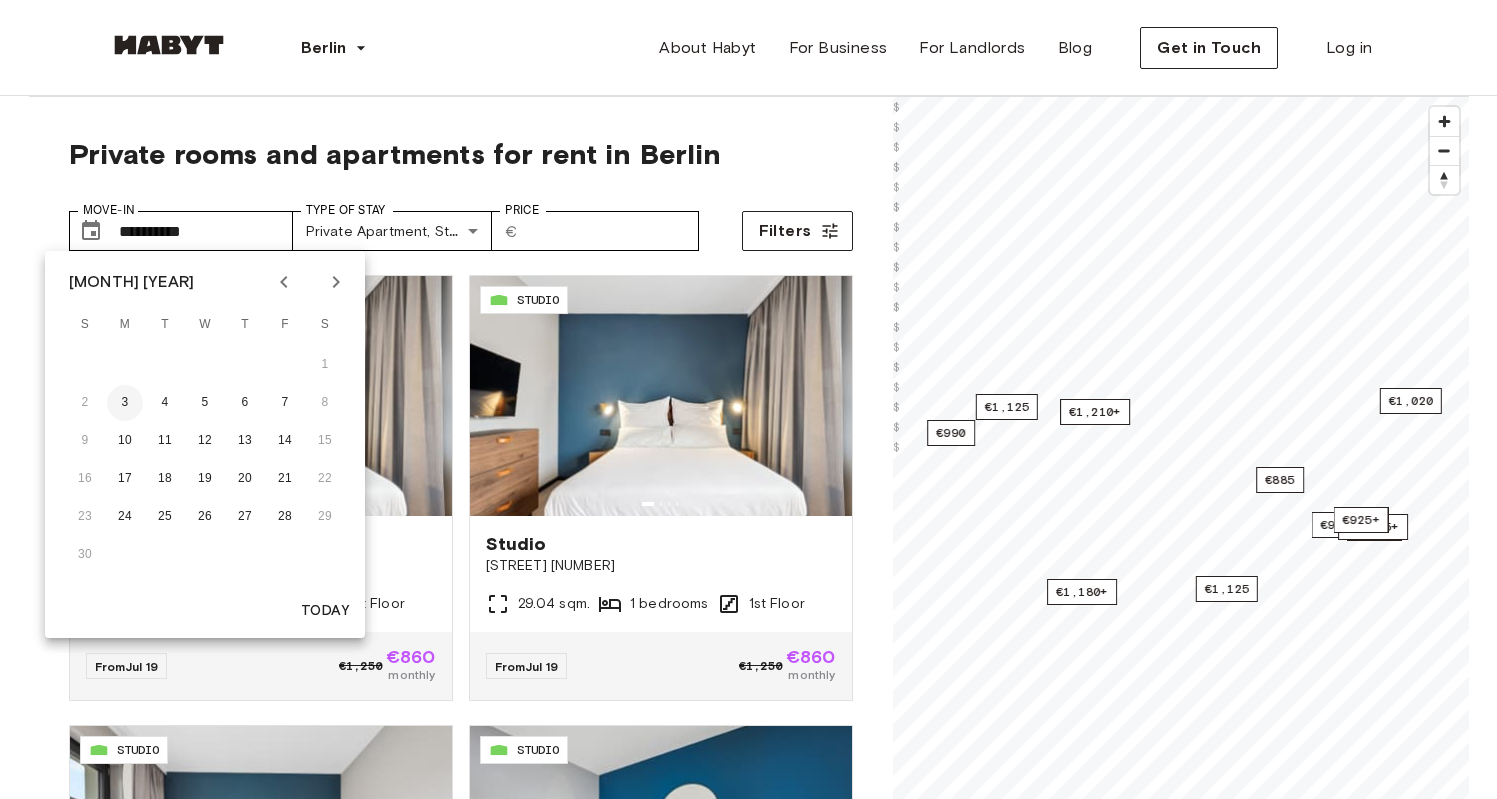 click on "3" at bounding box center [125, 403] 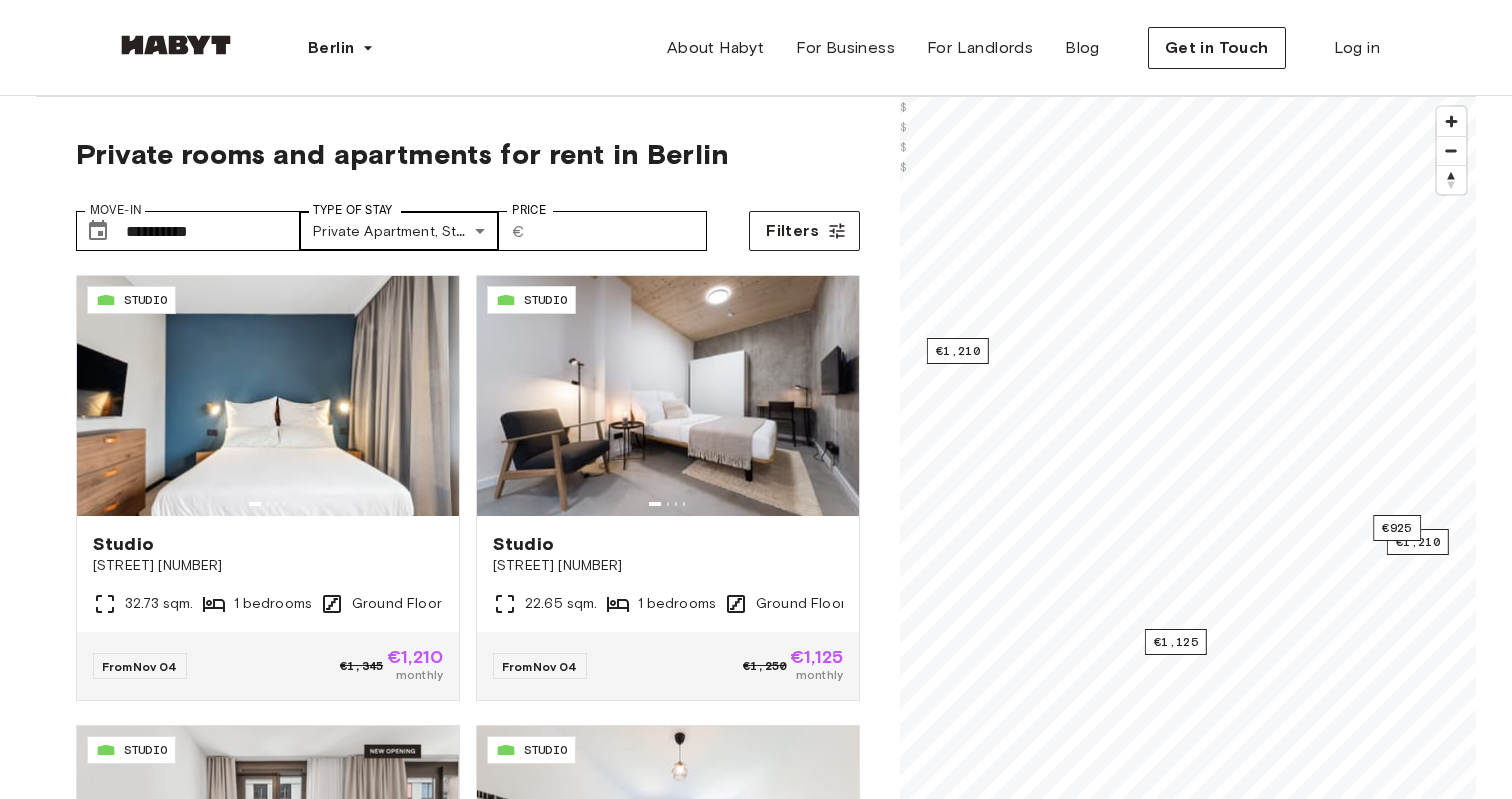 click on "[COUNTRY CODE]-[ID]-[ID]-[ID] [ROOM TYPE] [ROOM TYPE] [STREET] [NUMBER] [SQM] [BEDROOMS] [FLOOR] [MONTH] [DAY] [PRICE] [PRICE] [PRICE] [PRICE] [PRICE] [PRICE] [PRICE]" at bounding box center (756, 2407) 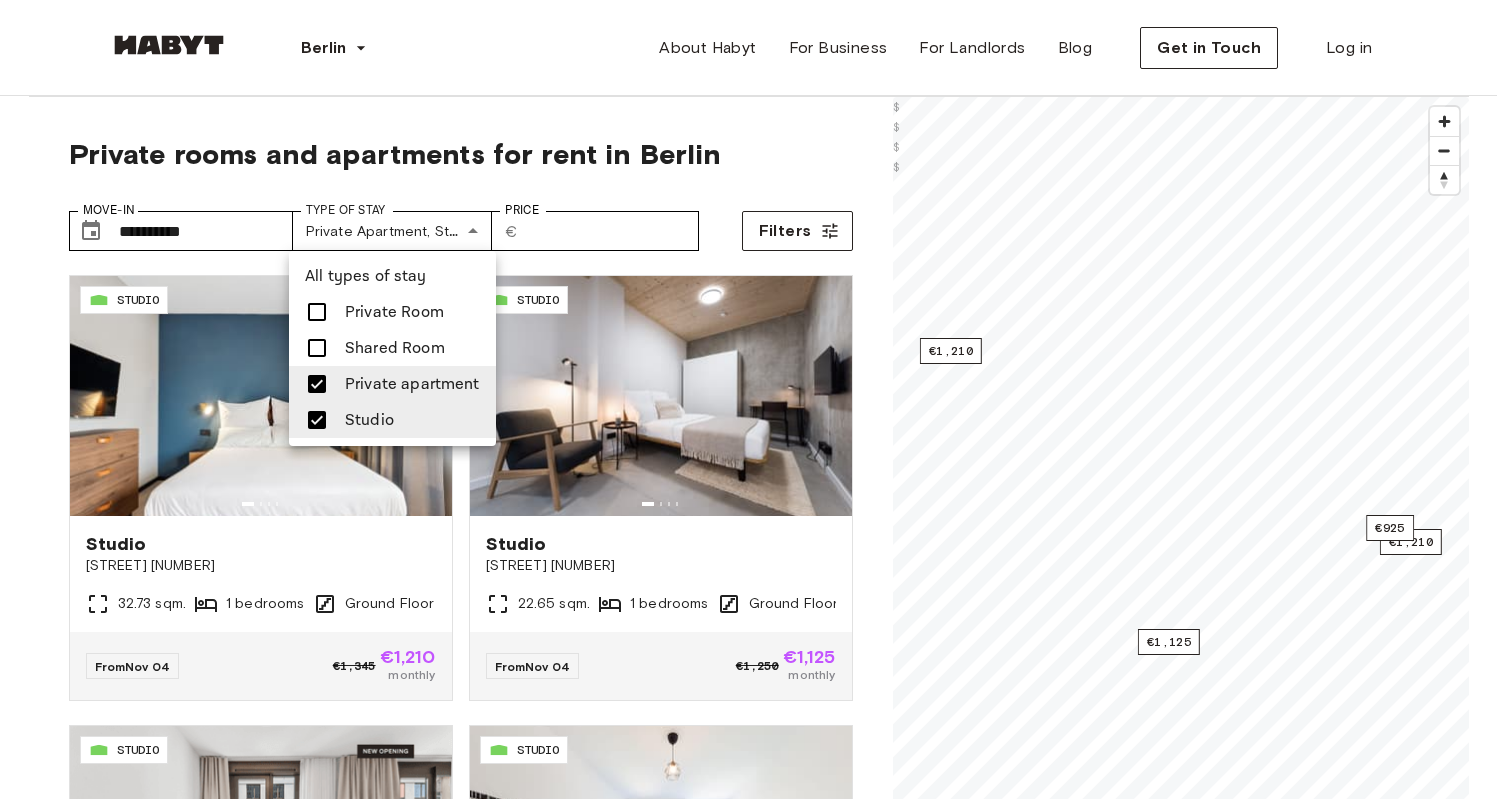 click on "Private Room" at bounding box center [394, 312] 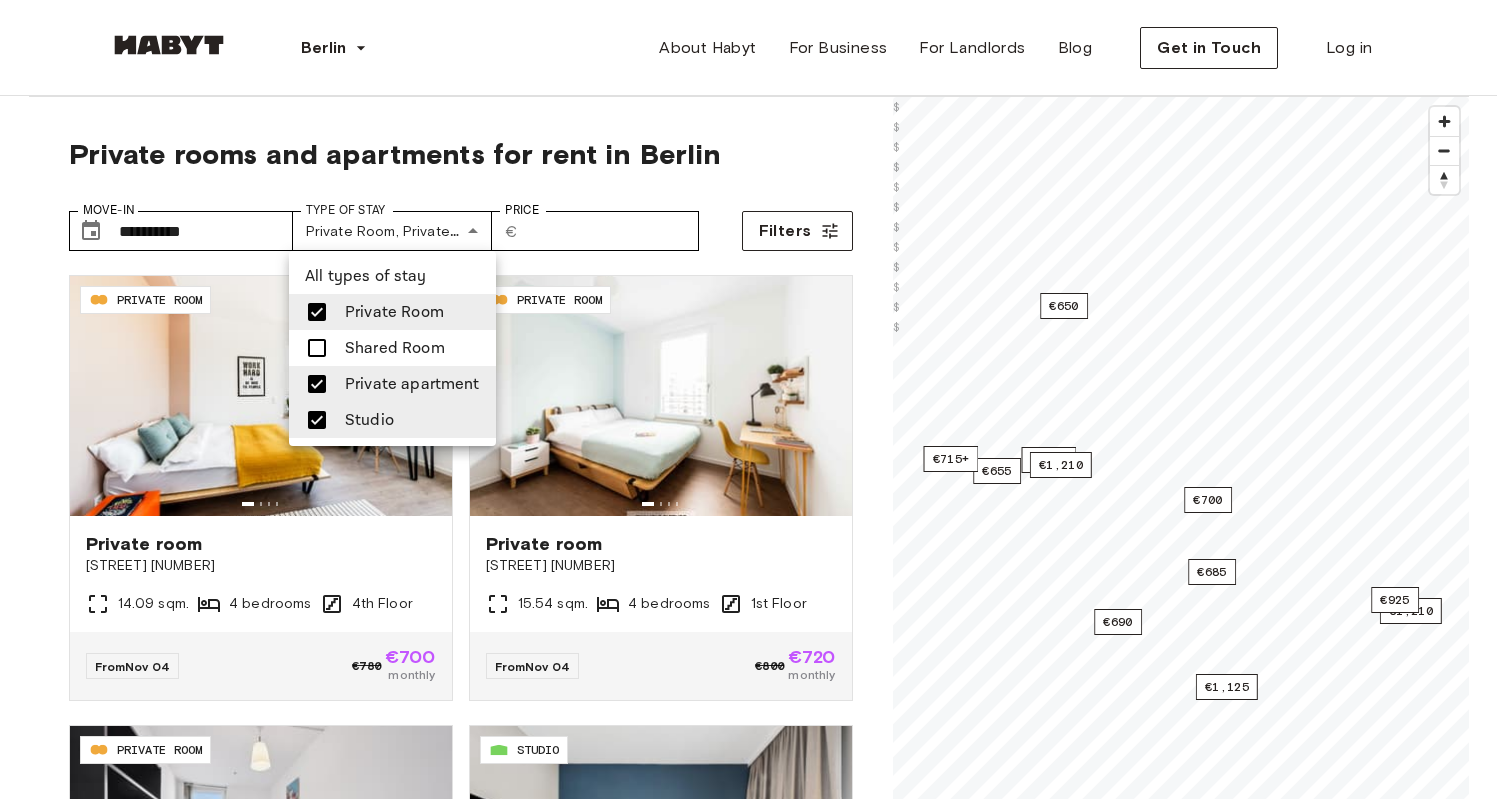 click at bounding box center (756, 399) 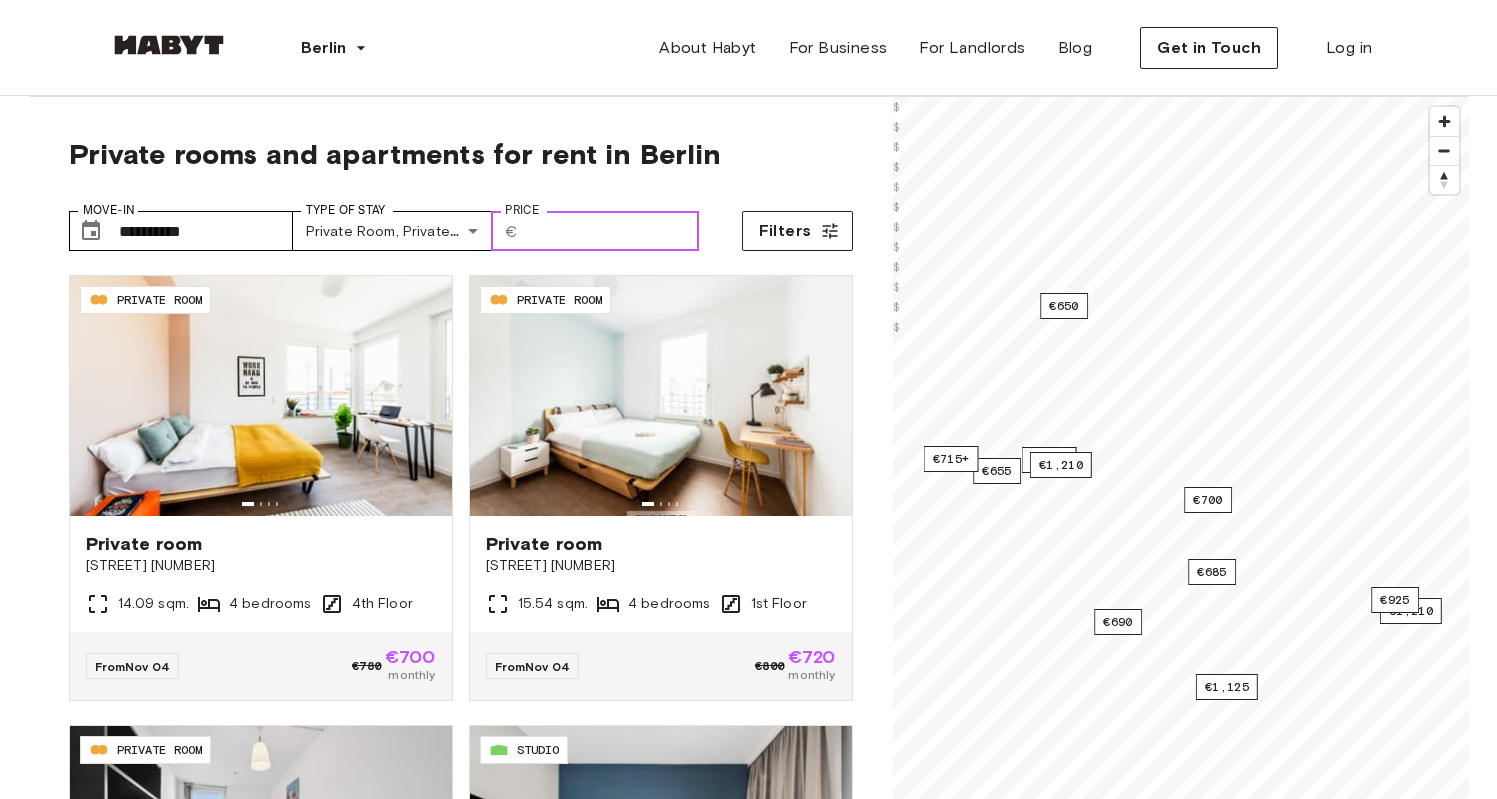 click on "Price" at bounding box center [612, 231] 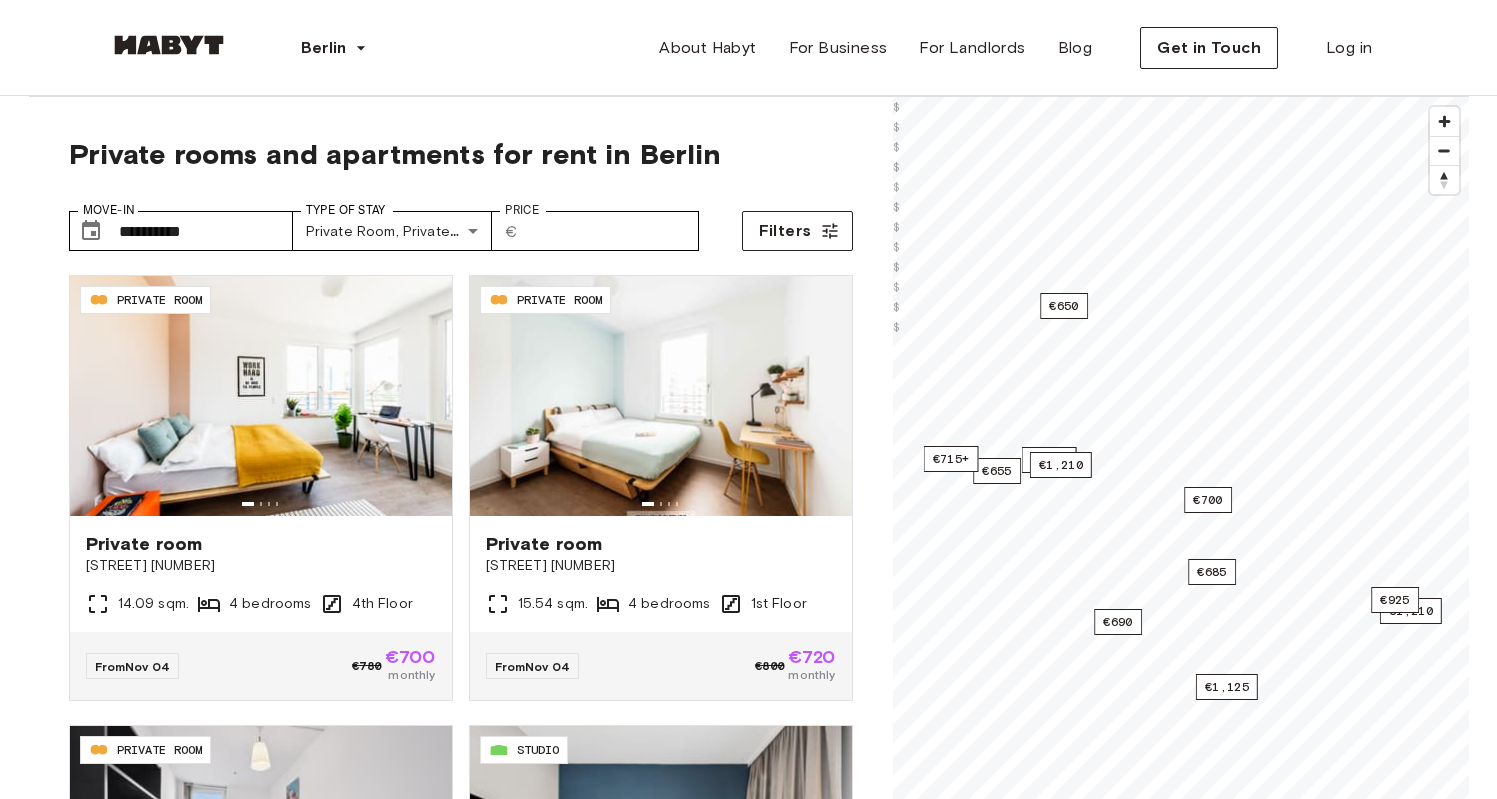 click on "[COUNTRY CODE]-[ID]-[ID]-[ID] [ROOM TYPE] [ROOM TYPE] [STREET] [NUMBER] [SQM] [BEDROOMS] [FLOOR] [MONTH] [DAY] [PRICE] [PRICE] [COUNTRY CODE]-[ID]-[ID]-[ID] [ROOM TYPE] [ROOM TYPE] [STREET] [NUMBER] [SQM] [BEDROOMS] [FLOOR] [MONTH] [DAY] [PRICE] [PRICE] [COUNTRY CODE]-[ID]-[ID]-[ID] [ROOM TYPE] [ROOM TYPE] [STREET] [NUMBER] [SQM] [BEDROOMS] [FLOOR] [MONTH] [DAY] [PRICE] [PRICE] [COUNTRY CODE]-[ID]-[ID]-[ID] [ROOM TYPE] [ROOM TYPE] [STREET] [NUMBER] [SQM] [BEDROOMS] [FLOOR] [MONTH] [DAY] [PRICE] [PRICE] [COUNTRY CODE]-[ID]-[ID]-[ID] [ROOM TYPE] [ROOM TYPE] [STREET] [NUMBER] [SQM] [BEDROOMS] [FLOOR] [MONTH] [DAY] [PRICE] [PRICE] [COUNTRY CODE]-[ID]-[ID]-[ID] [ROOM TYPE]" at bounding box center [461, 585] 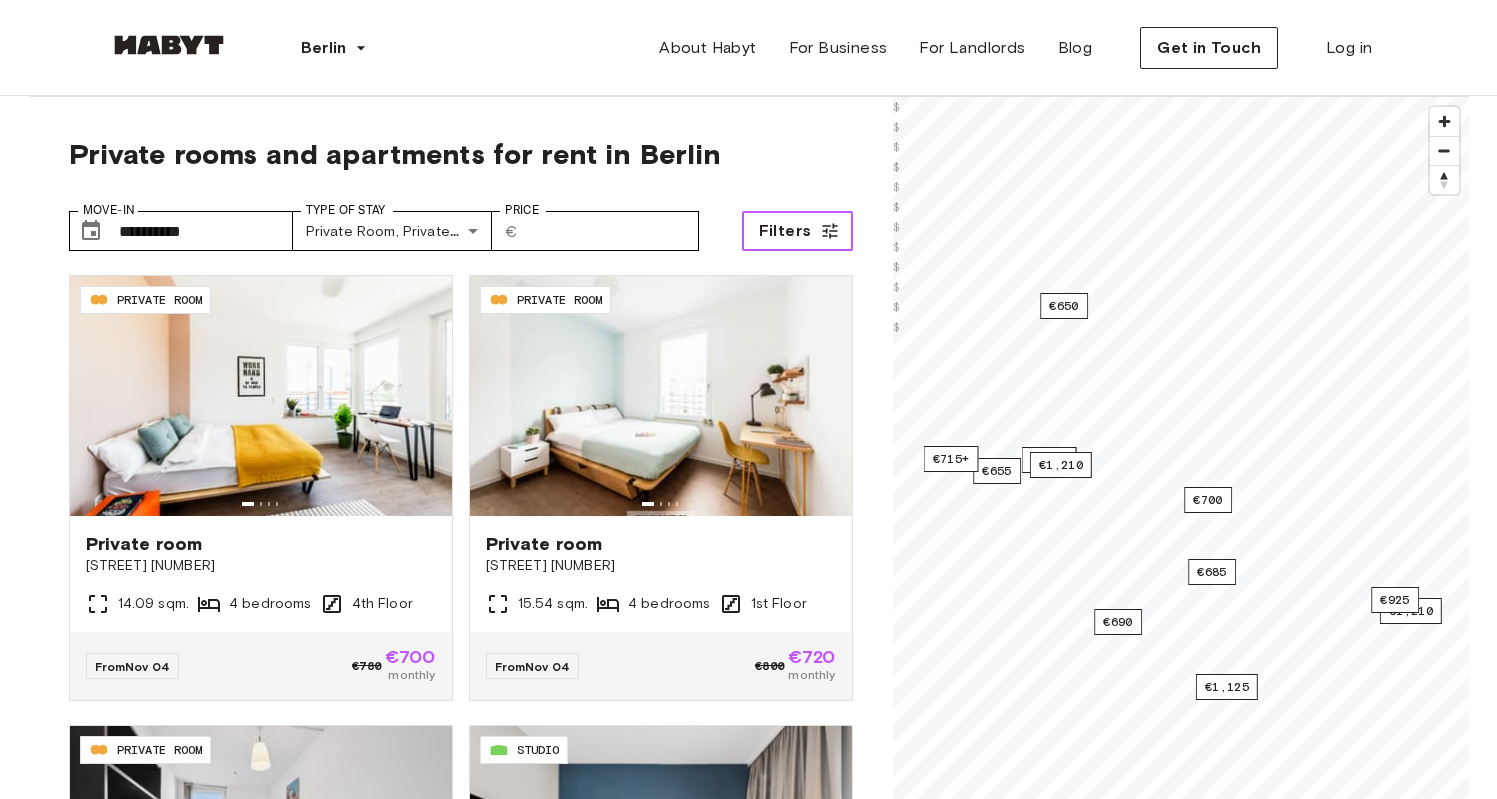 click 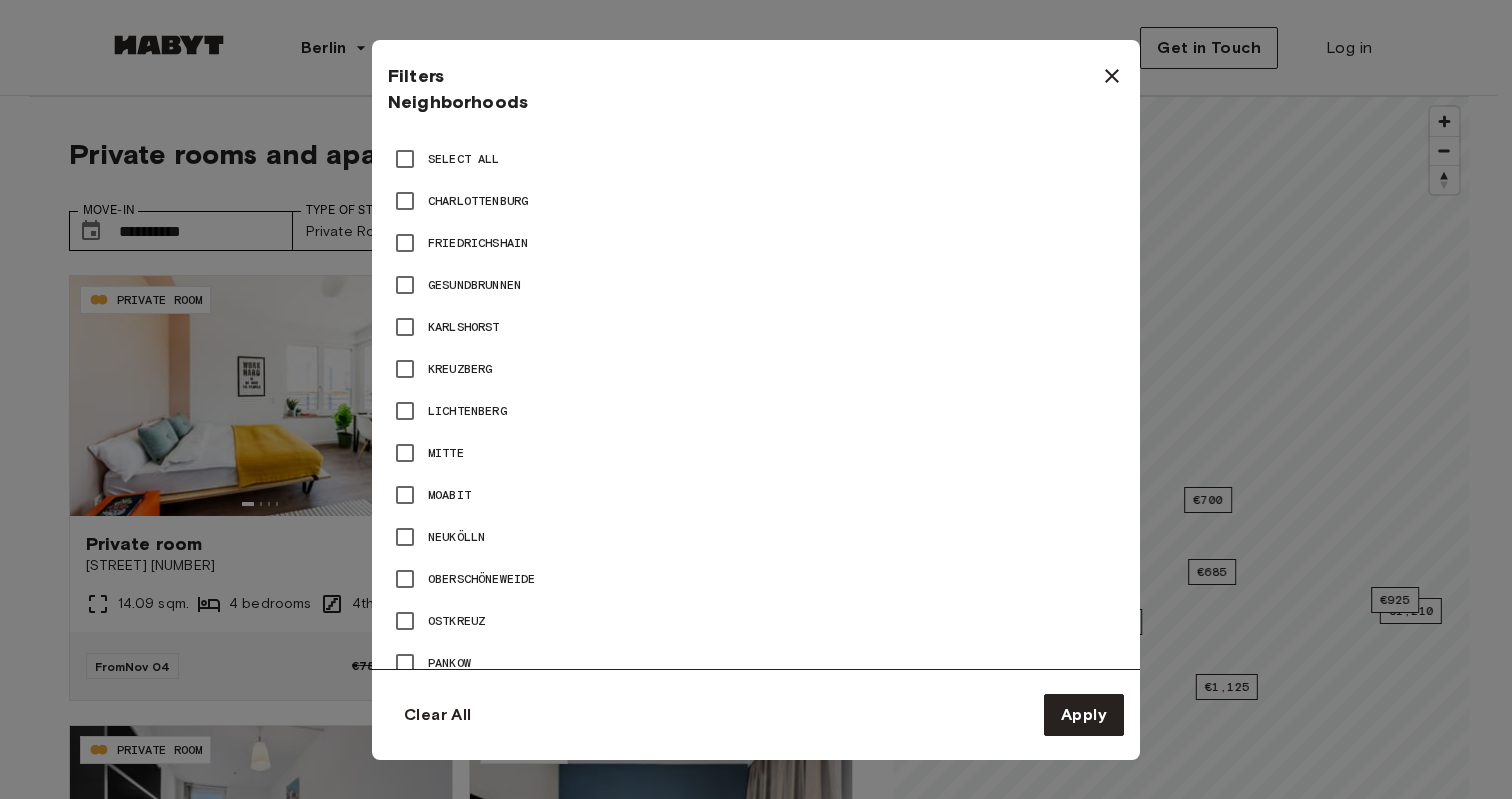 scroll, scrollTop: 920, scrollLeft: 0, axis: vertical 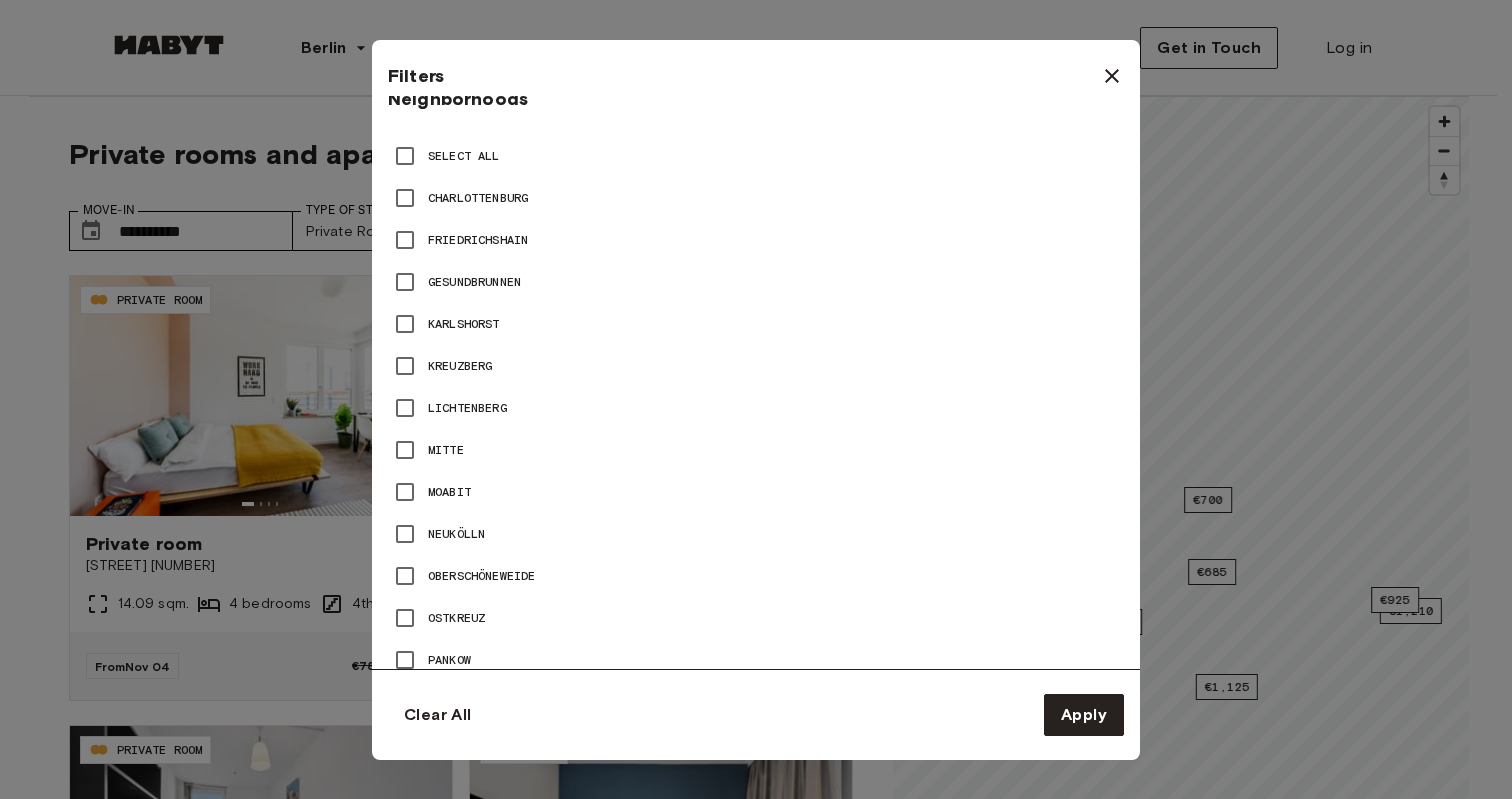 click on "Lichtenberg" at bounding box center (467, 408) 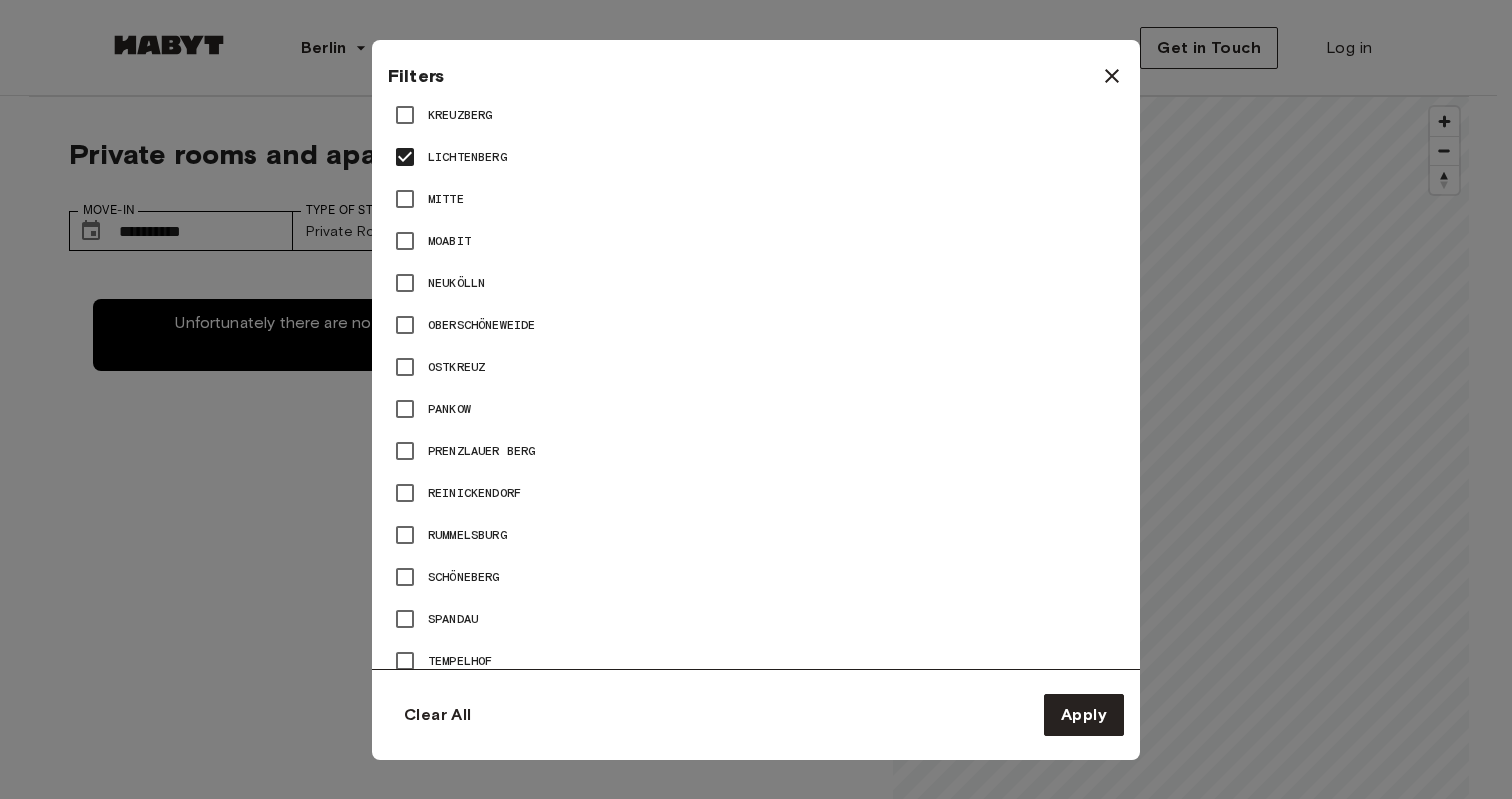 scroll, scrollTop: 1174, scrollLeft: 0, axis: vertical 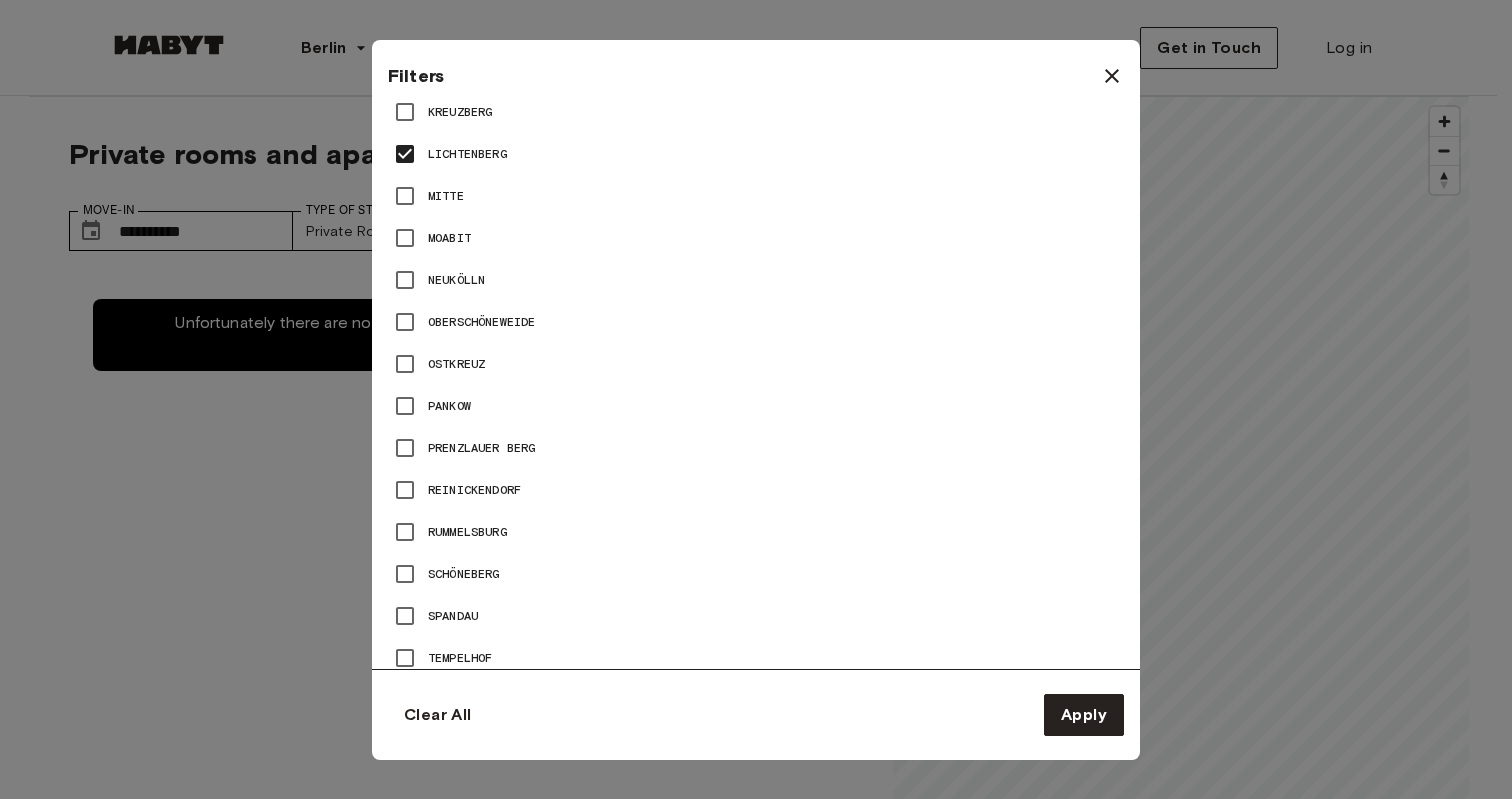 click on "Prenzlauer Berg" at bounding box center [756, 448] 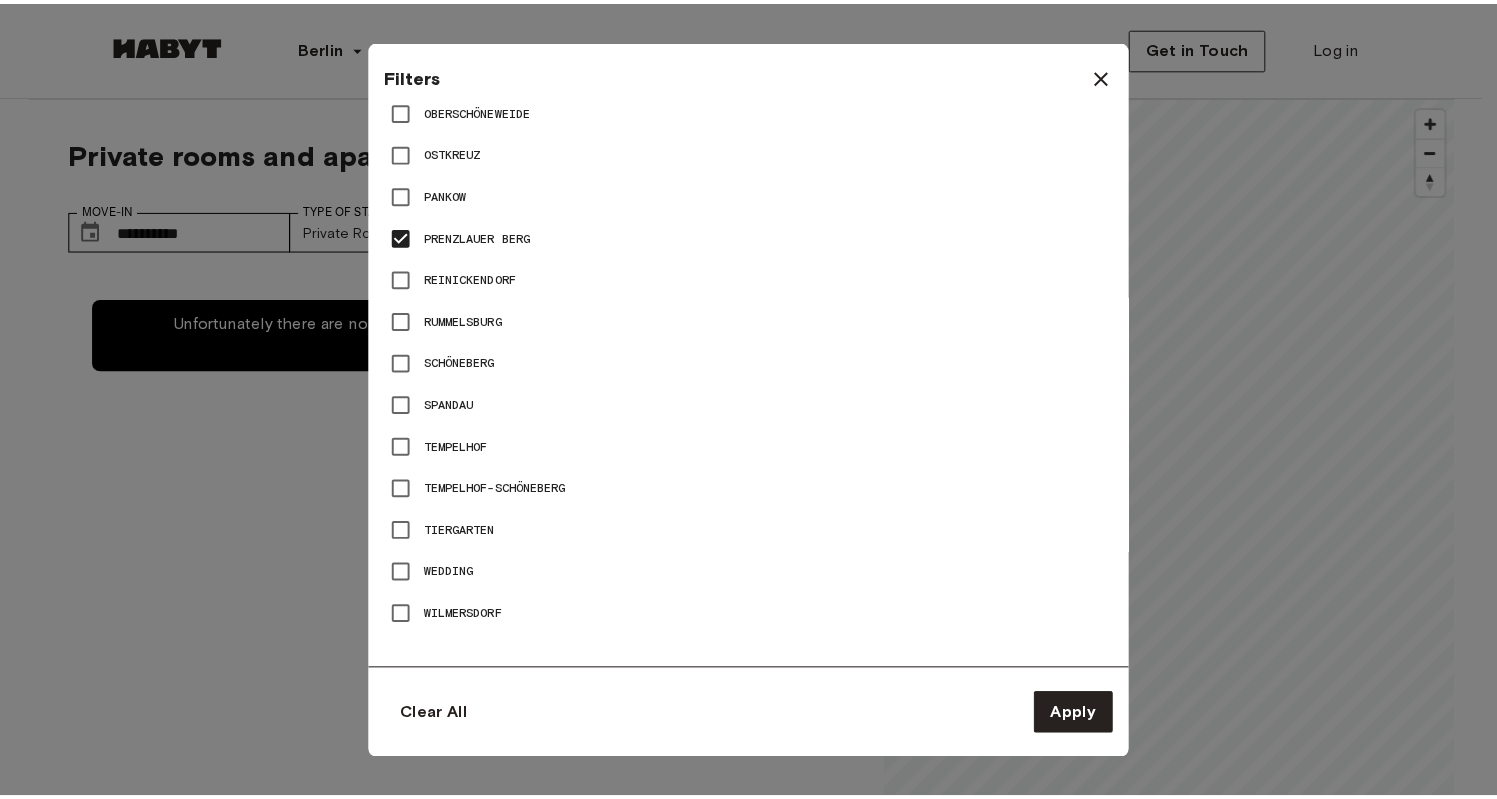 scroll, scrollTop: 1392, scrollLeft: 0, axis: vertical 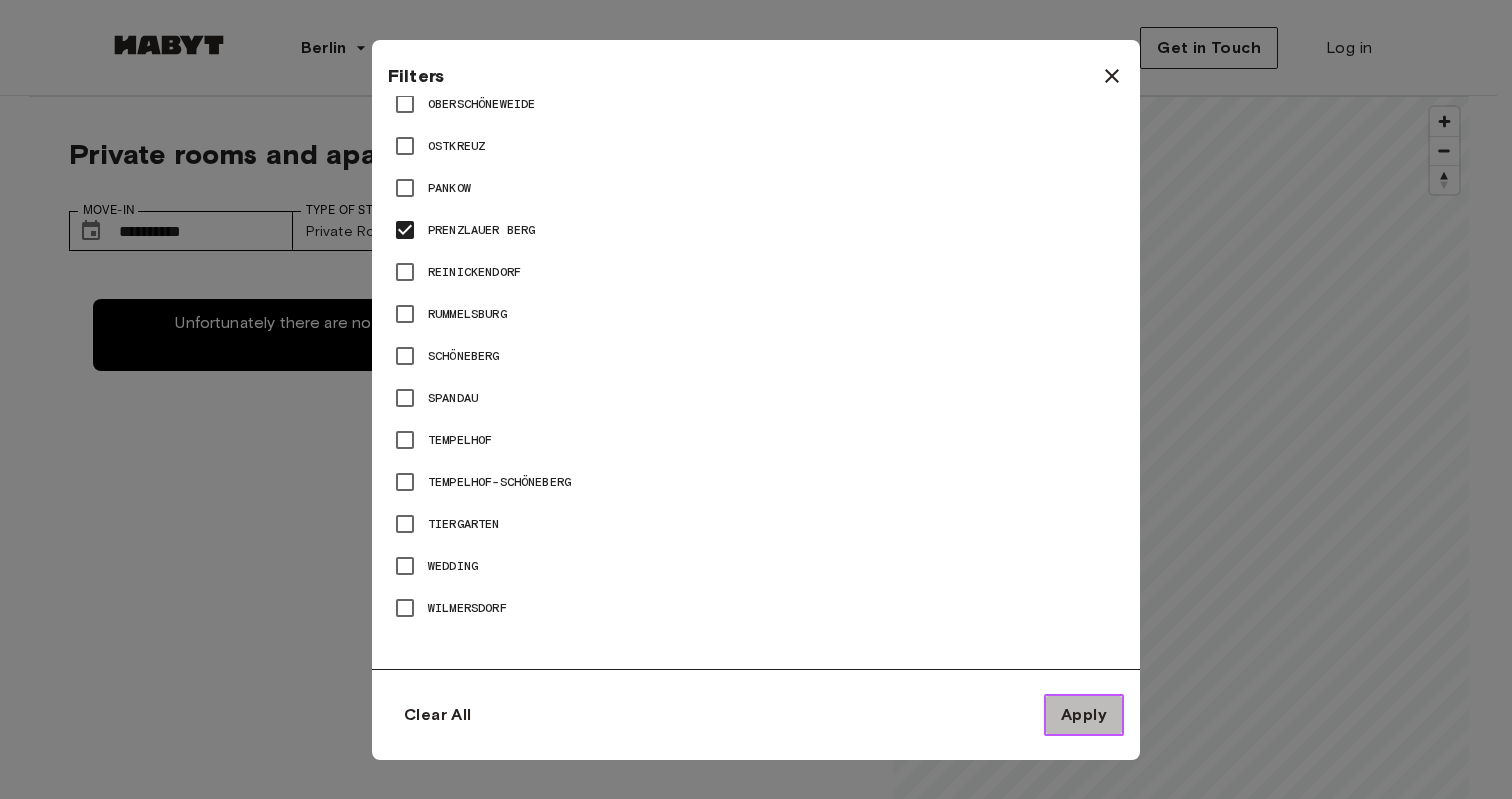 click on "Apply" at bounding box center (1084, 715) 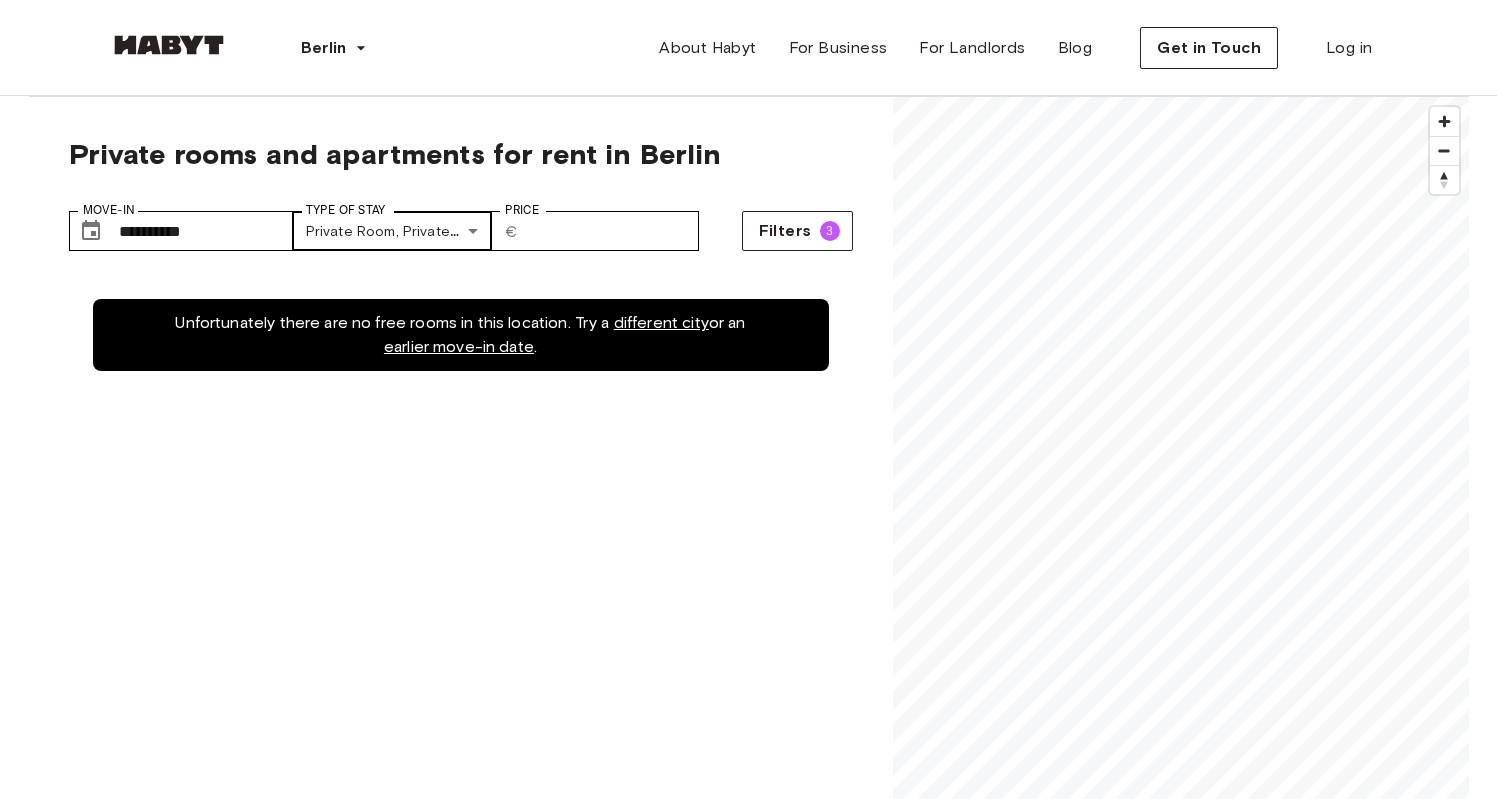 click on "**********" at bounding box center (748, 2407) 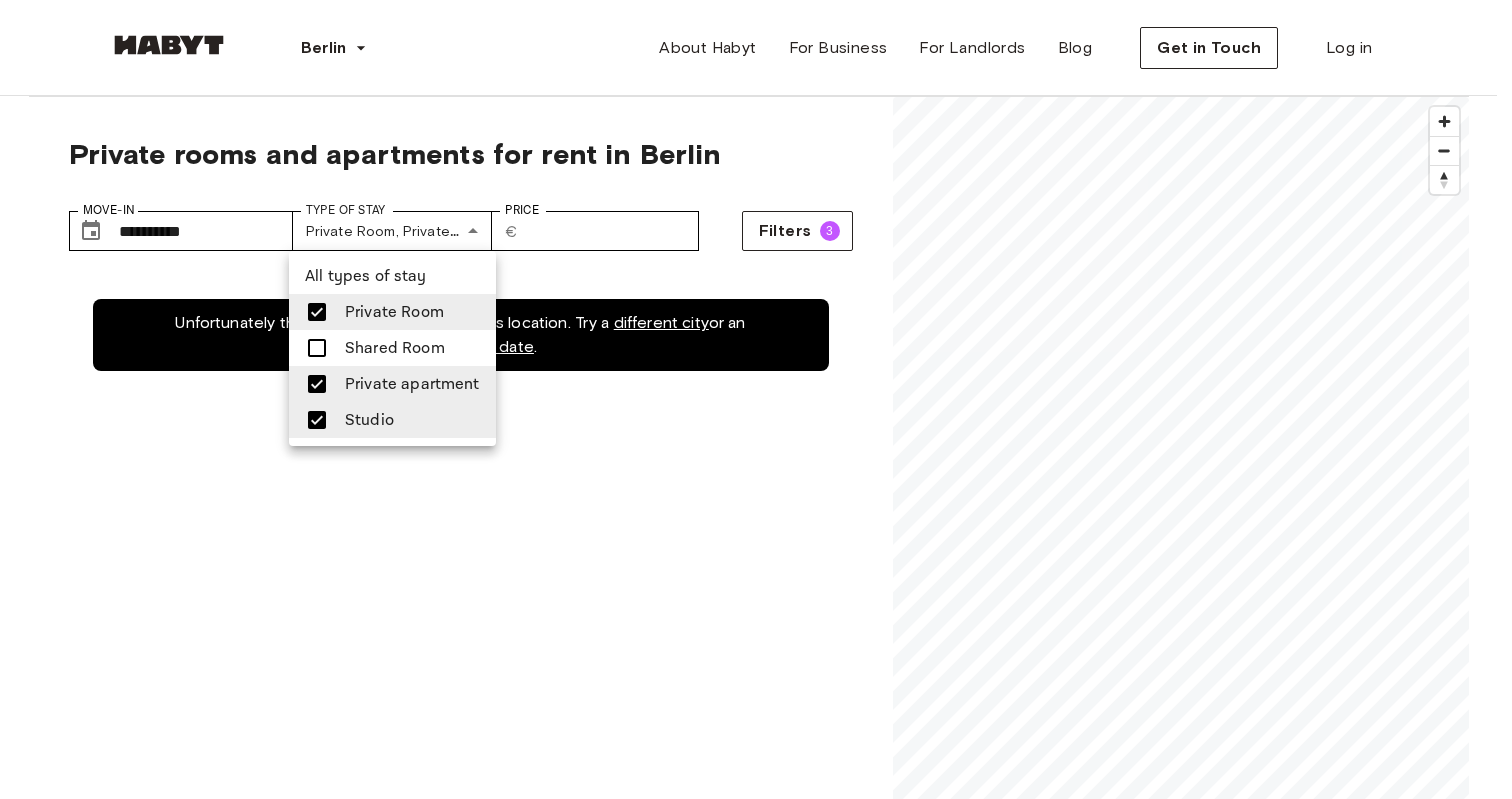 click at bounding box center (317, 312) 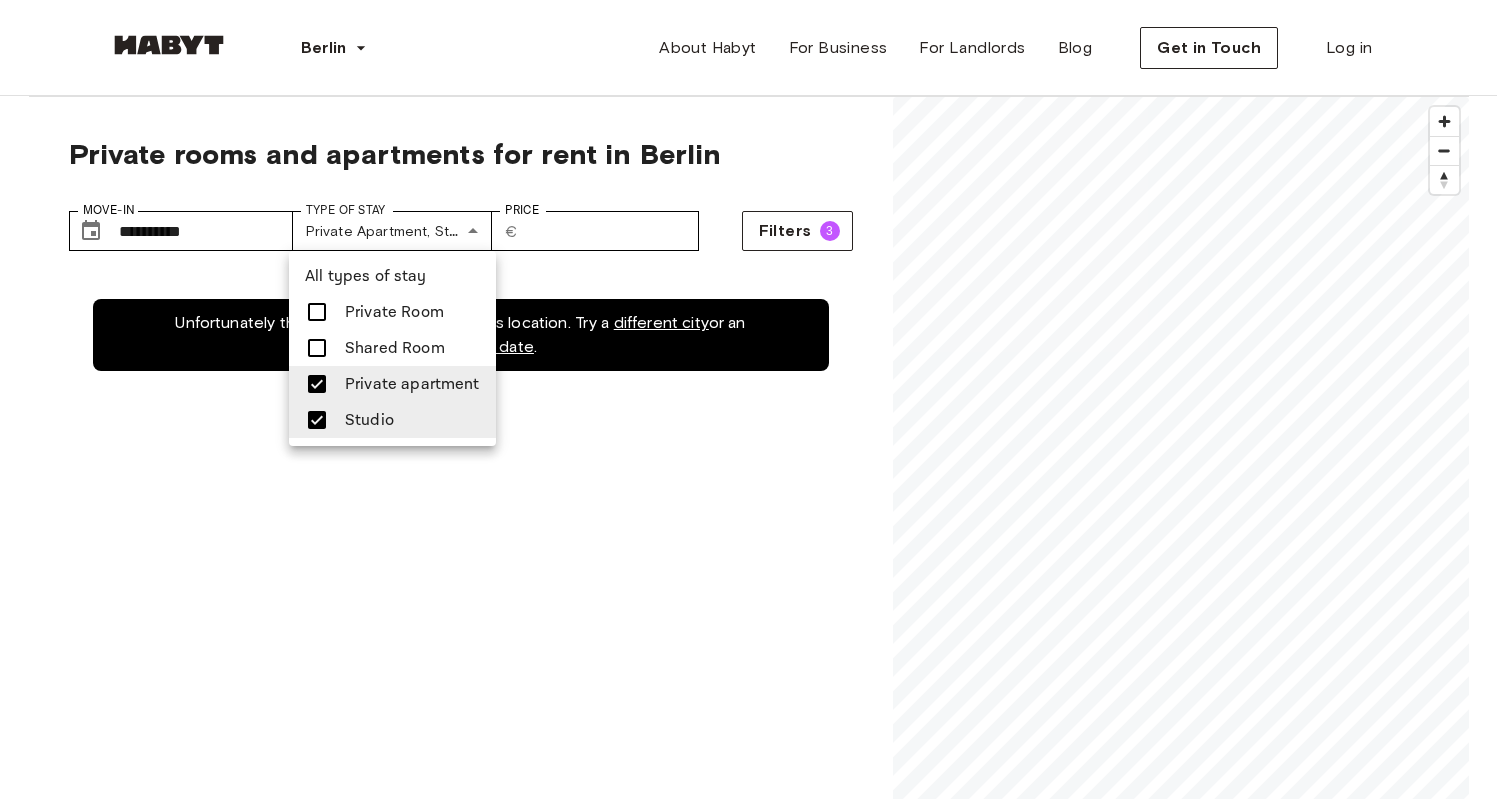 click at bounding box center (317, 384) 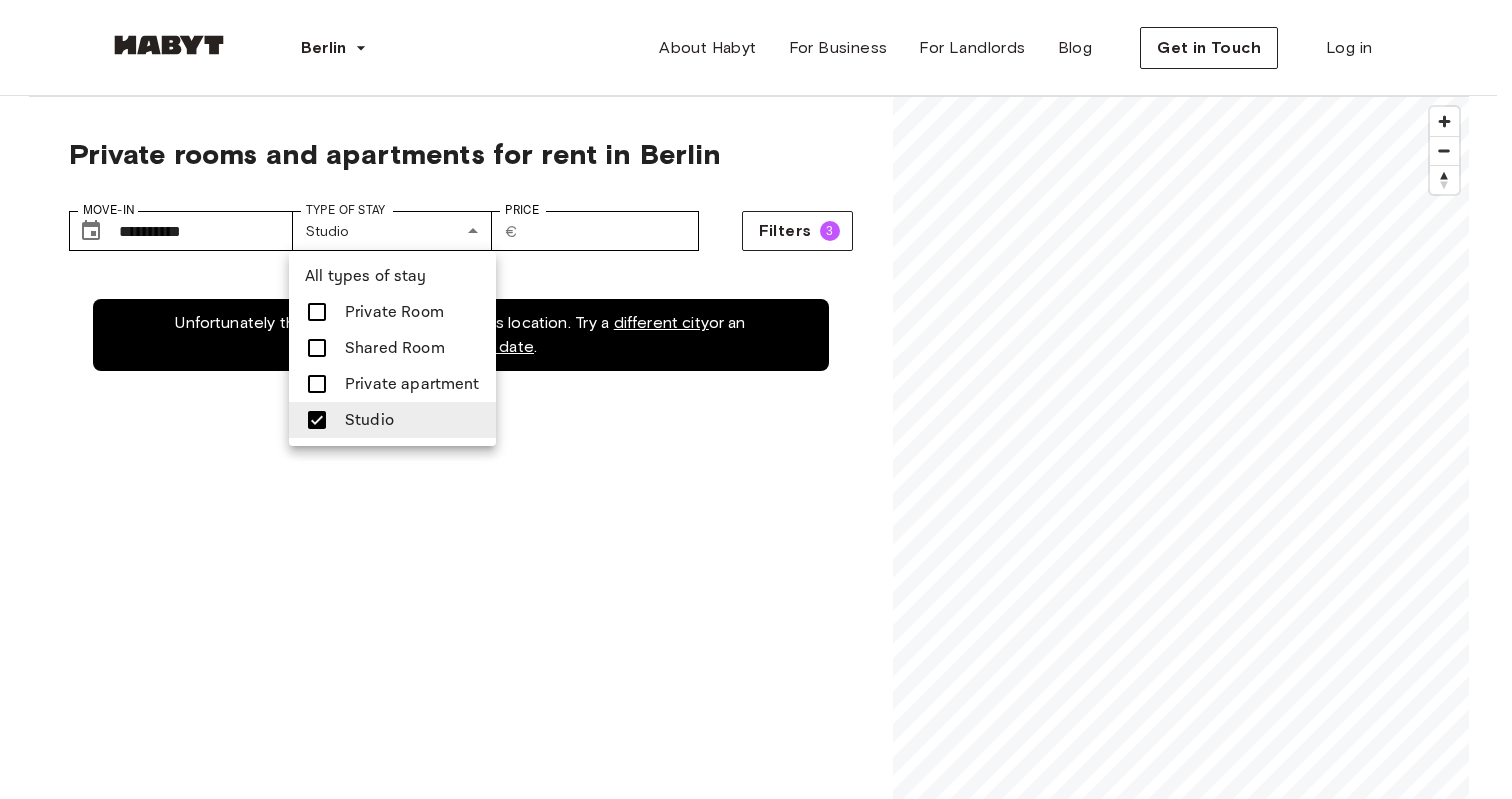 click at bounding box center (317, 420) 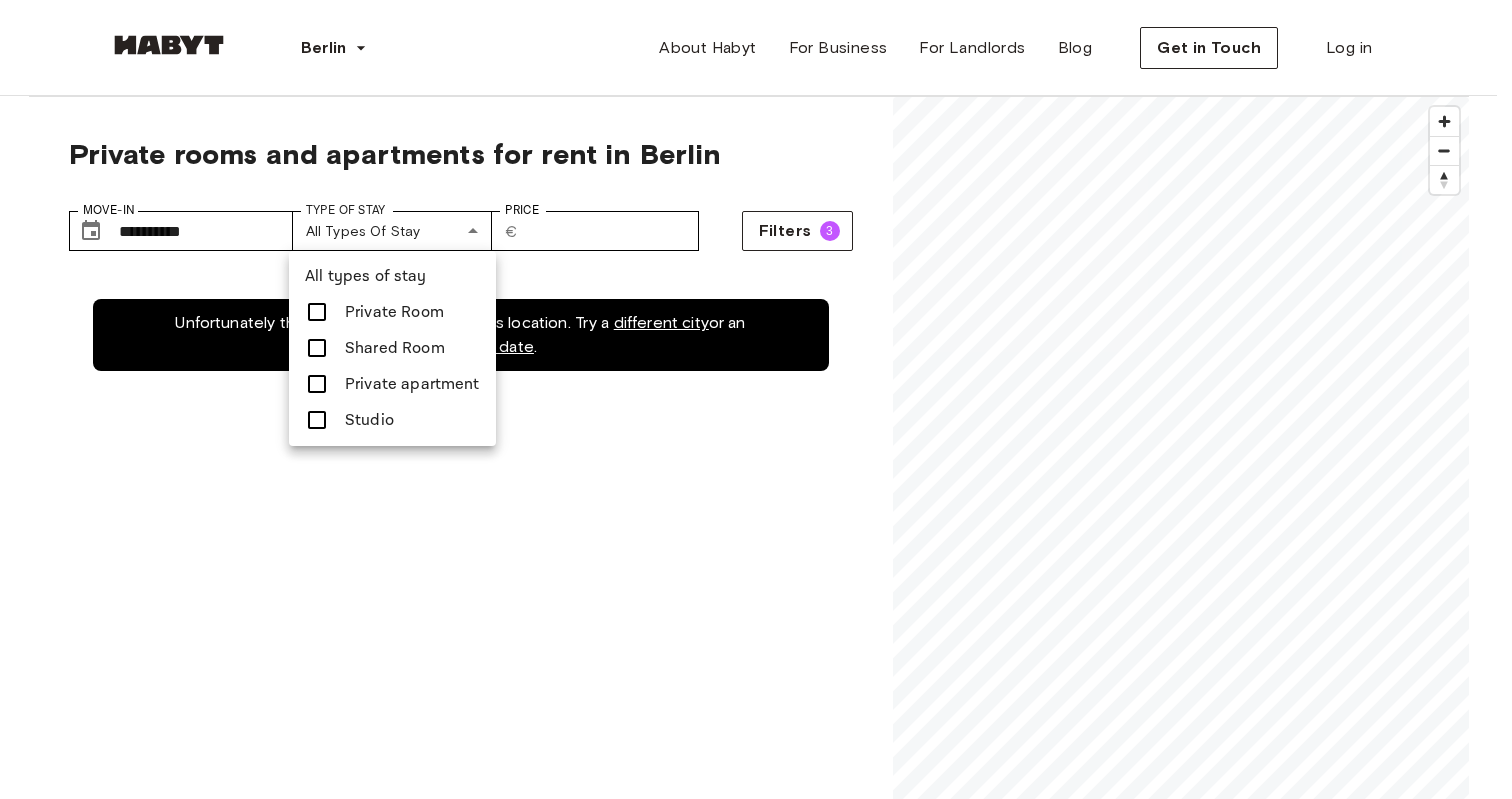 click at bounding box center (756, 399) 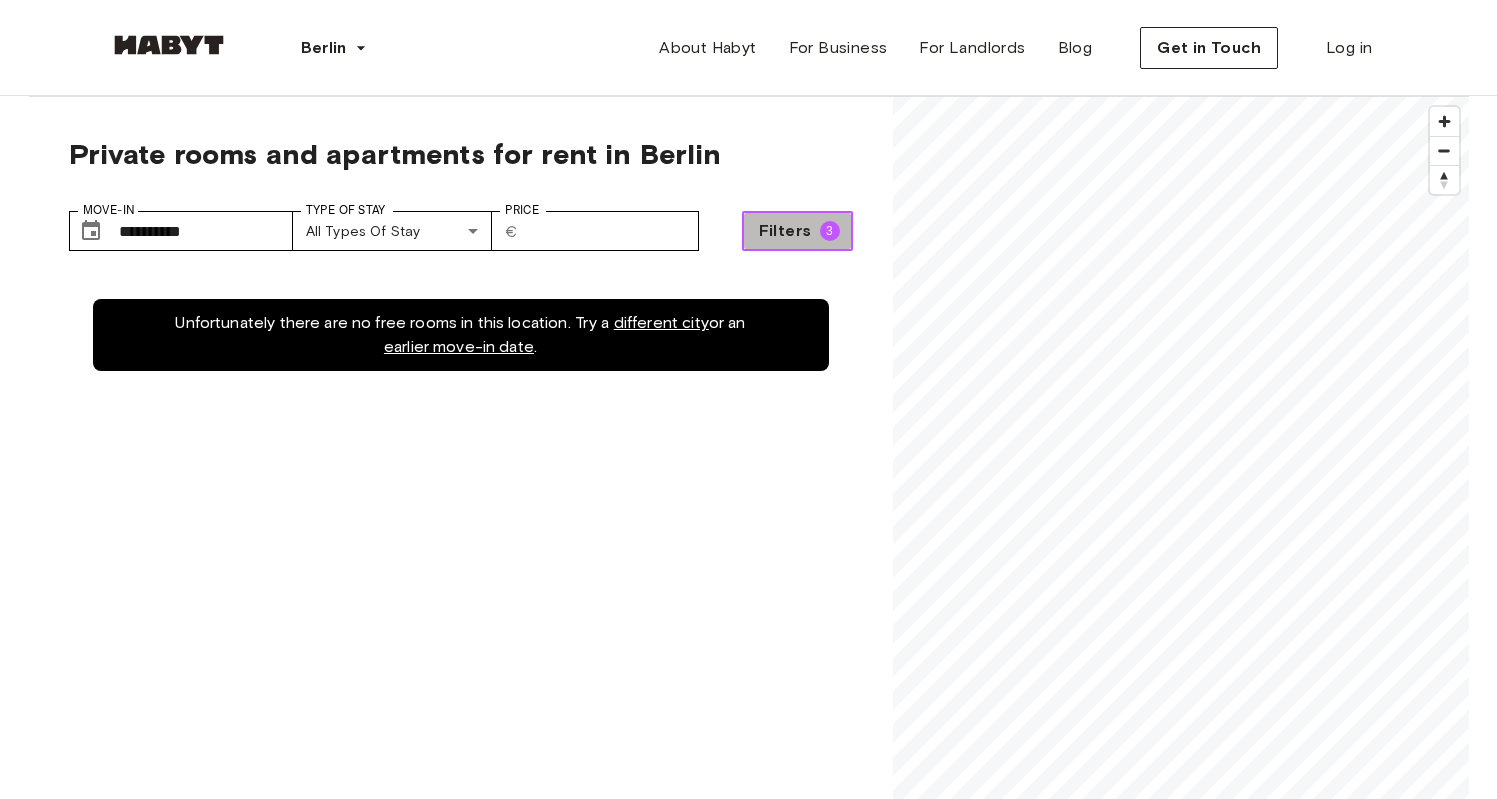 click on "Filters 3" at bounding box center (797, 231) 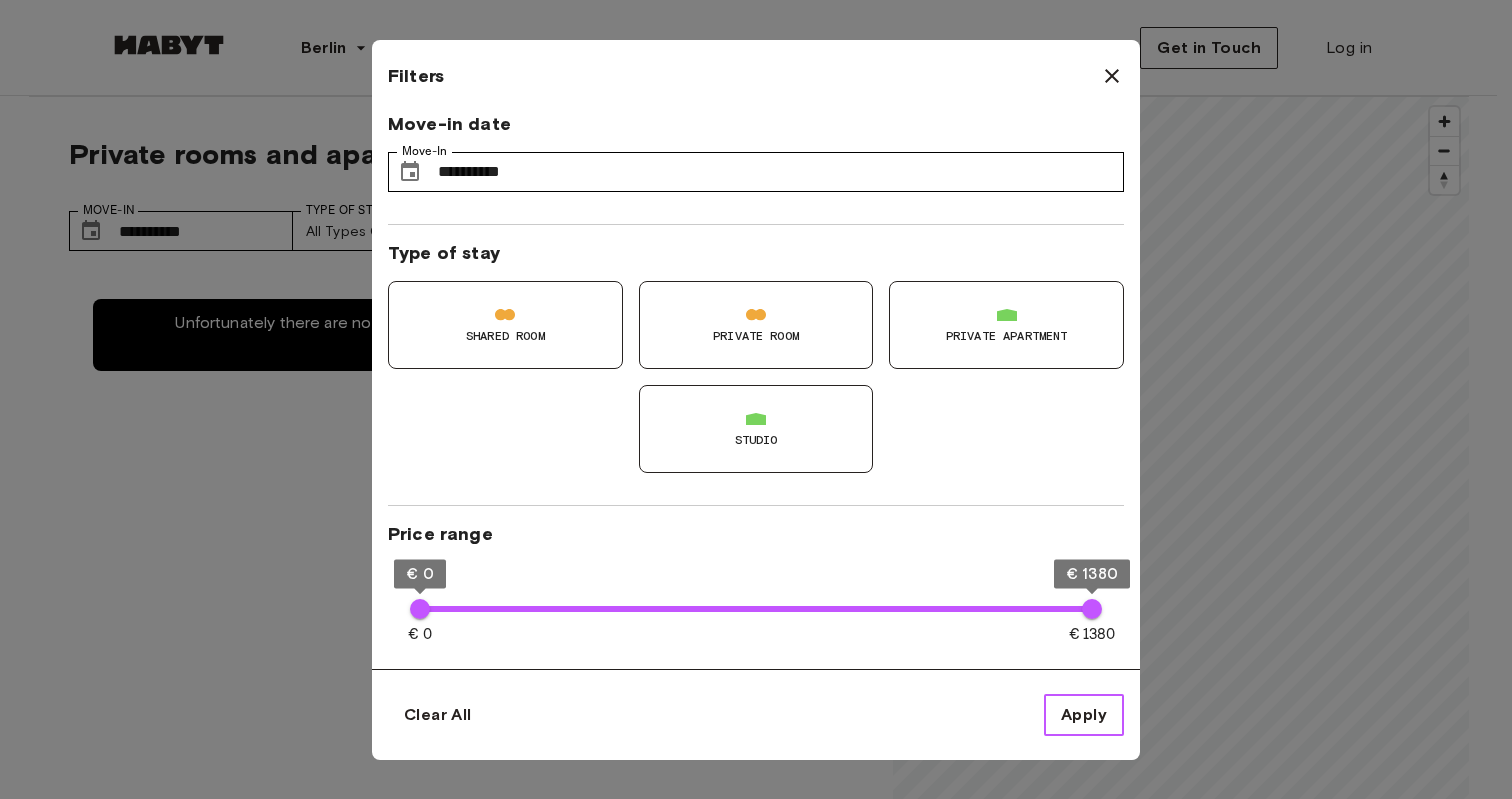 click on "Apply" at bounding box center [1084, 715] 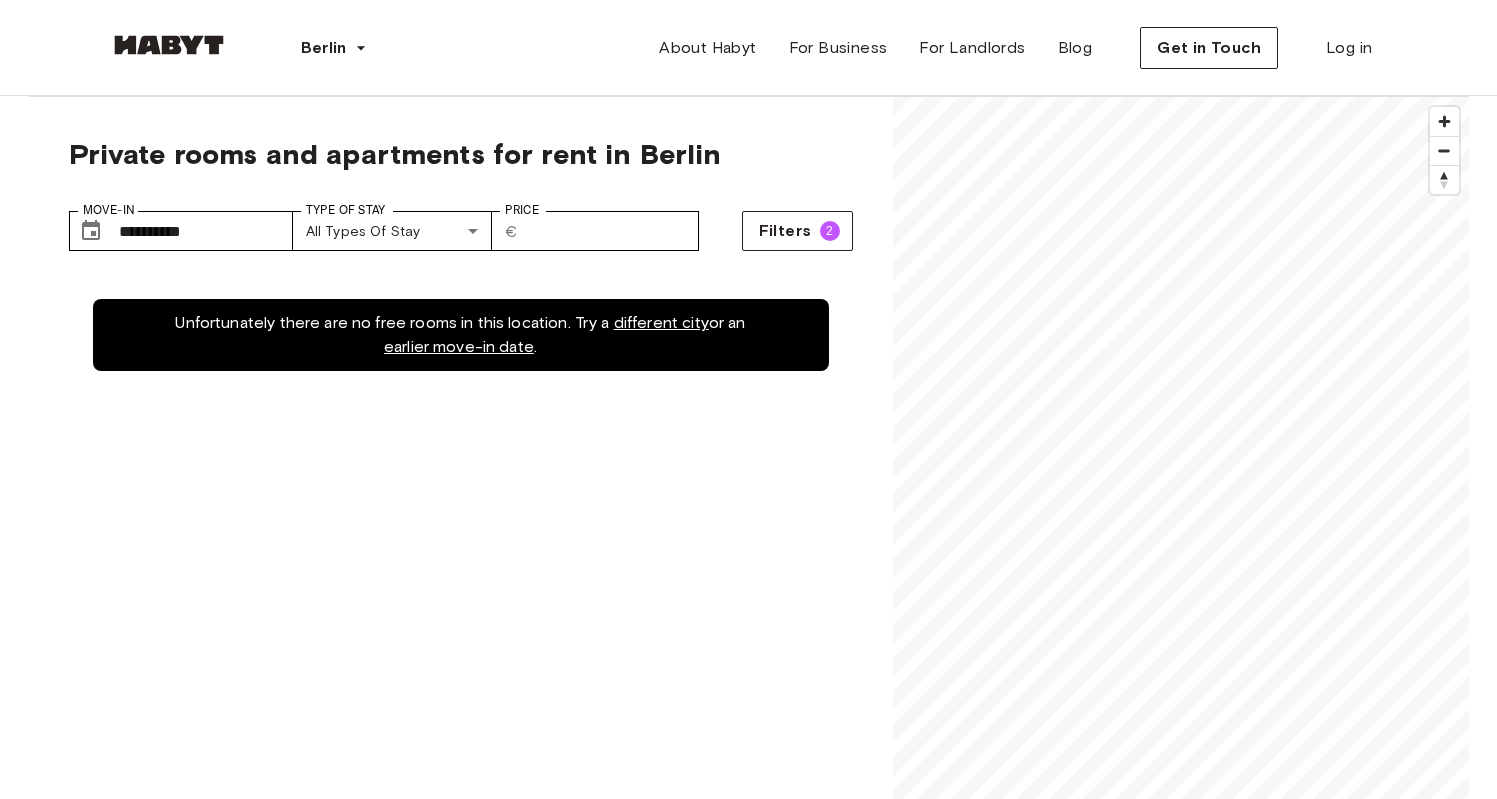 click on "earlier move-in date" at bounding box center [459, 346] 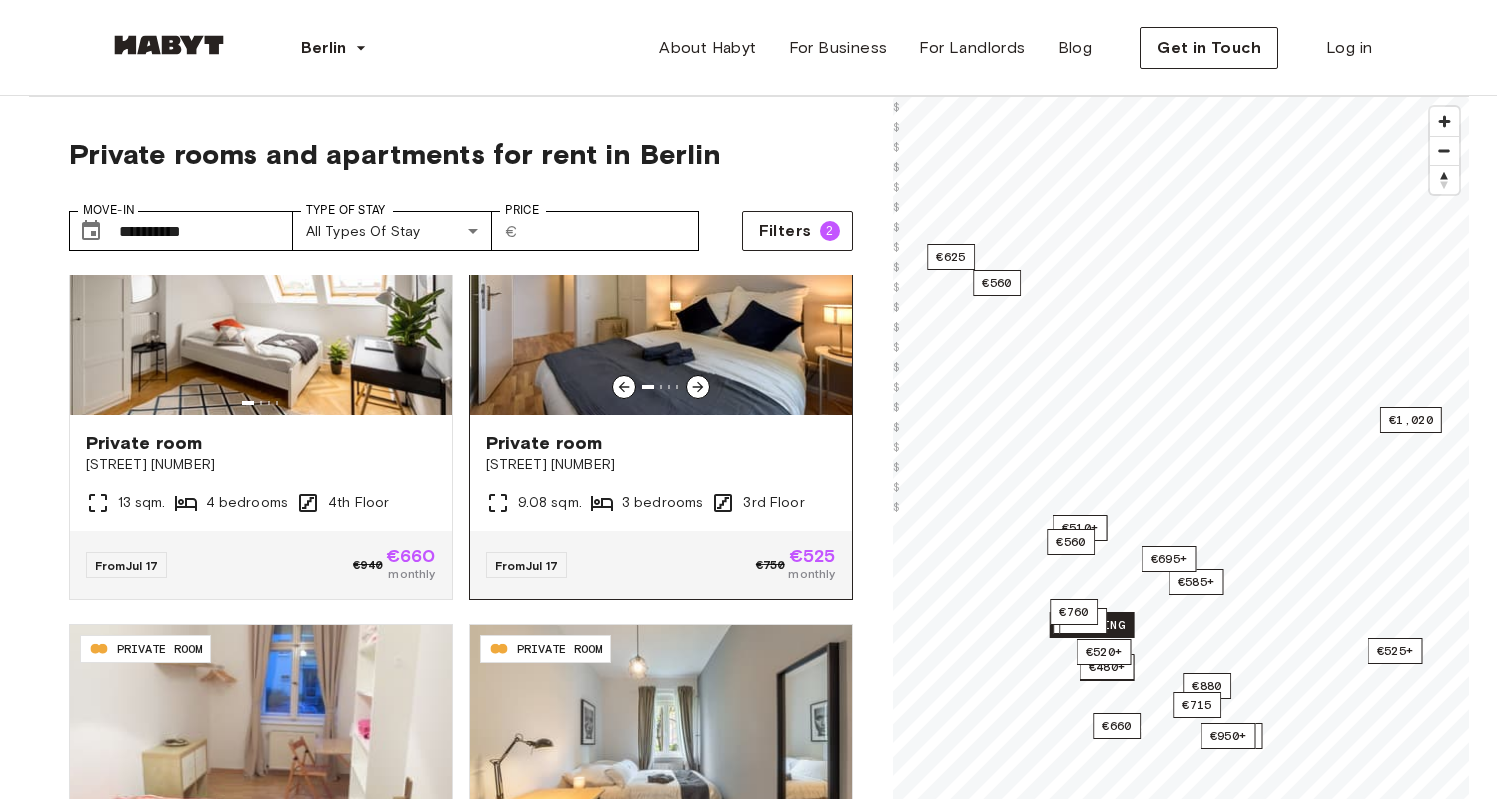 scroll, scrollTop: 107, scrollLeft: 0, axis: vertical 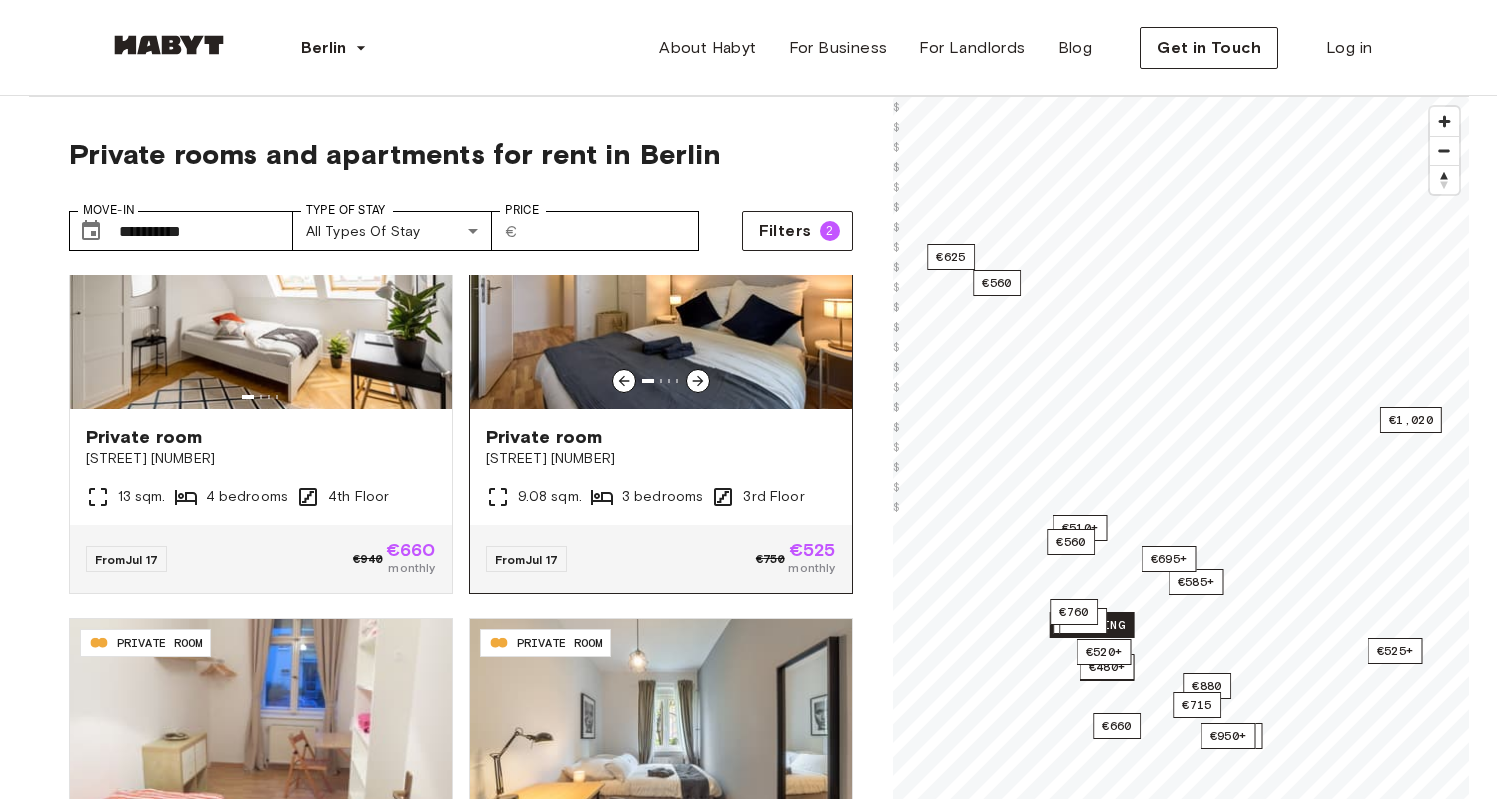 click on "Private room" at bounding box center (661, 437) 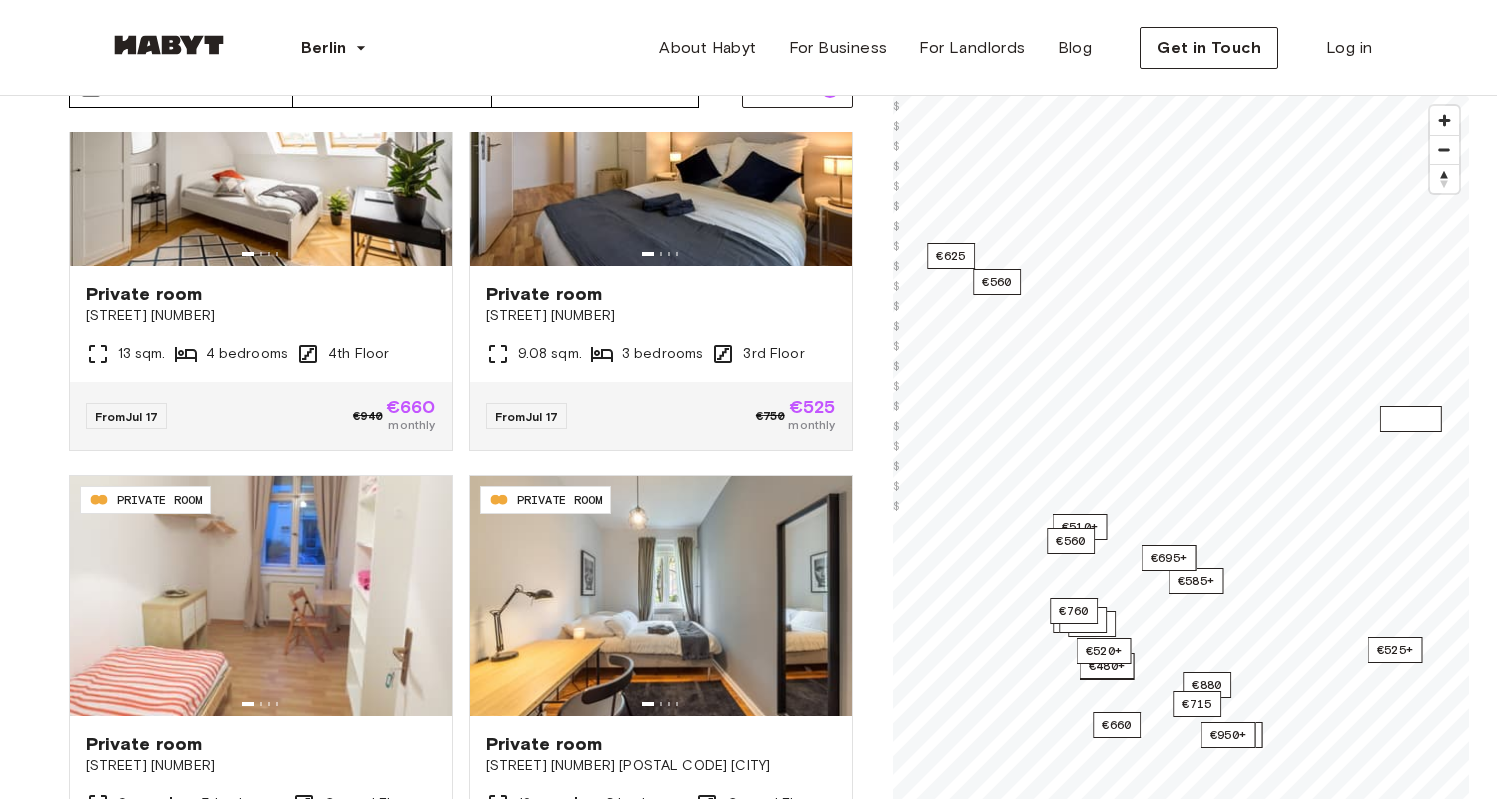 scroll, scrollTop: 0, scrollLeft: 0, axis: both 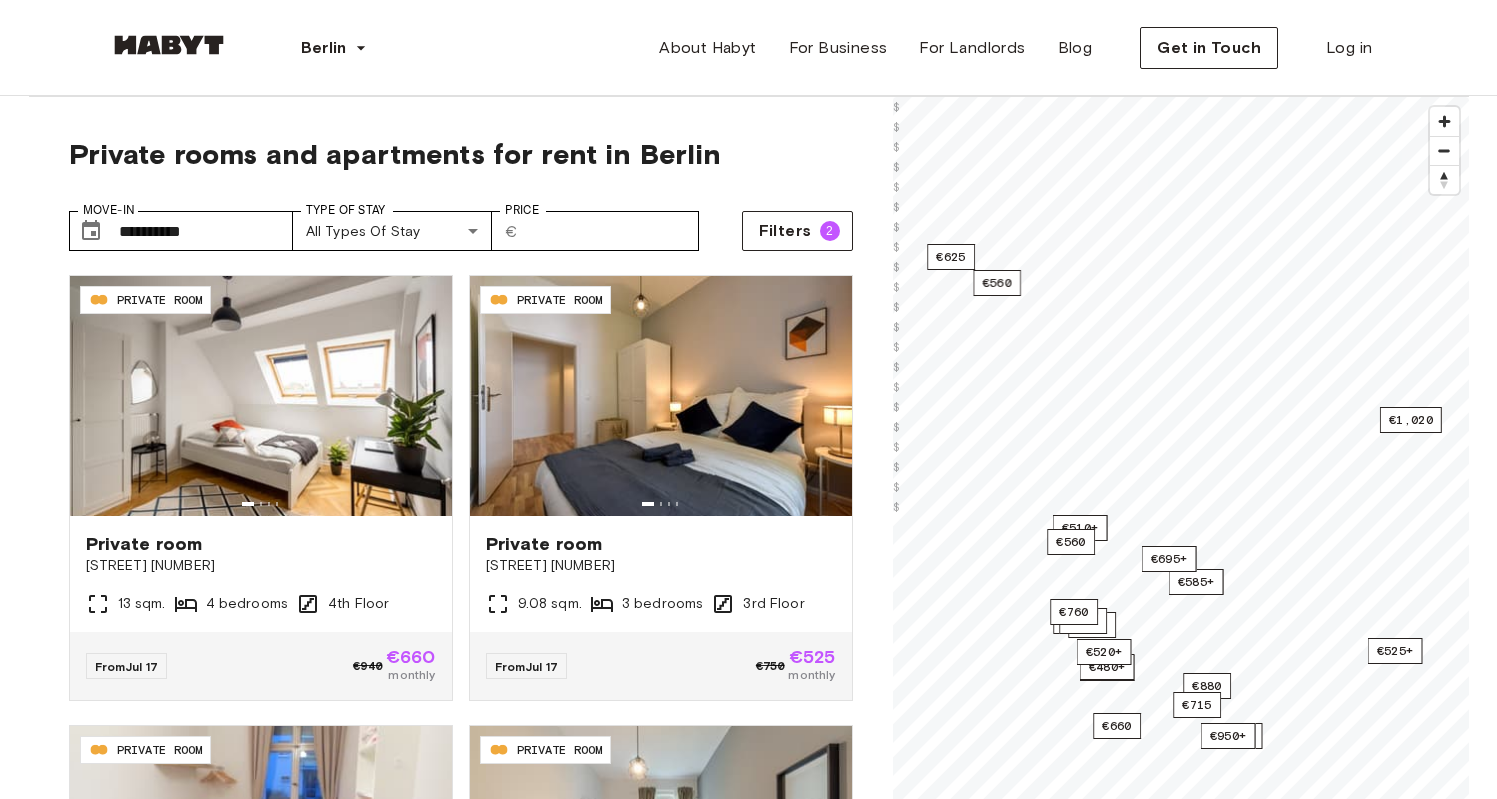 click at bounding box center [169, 48] 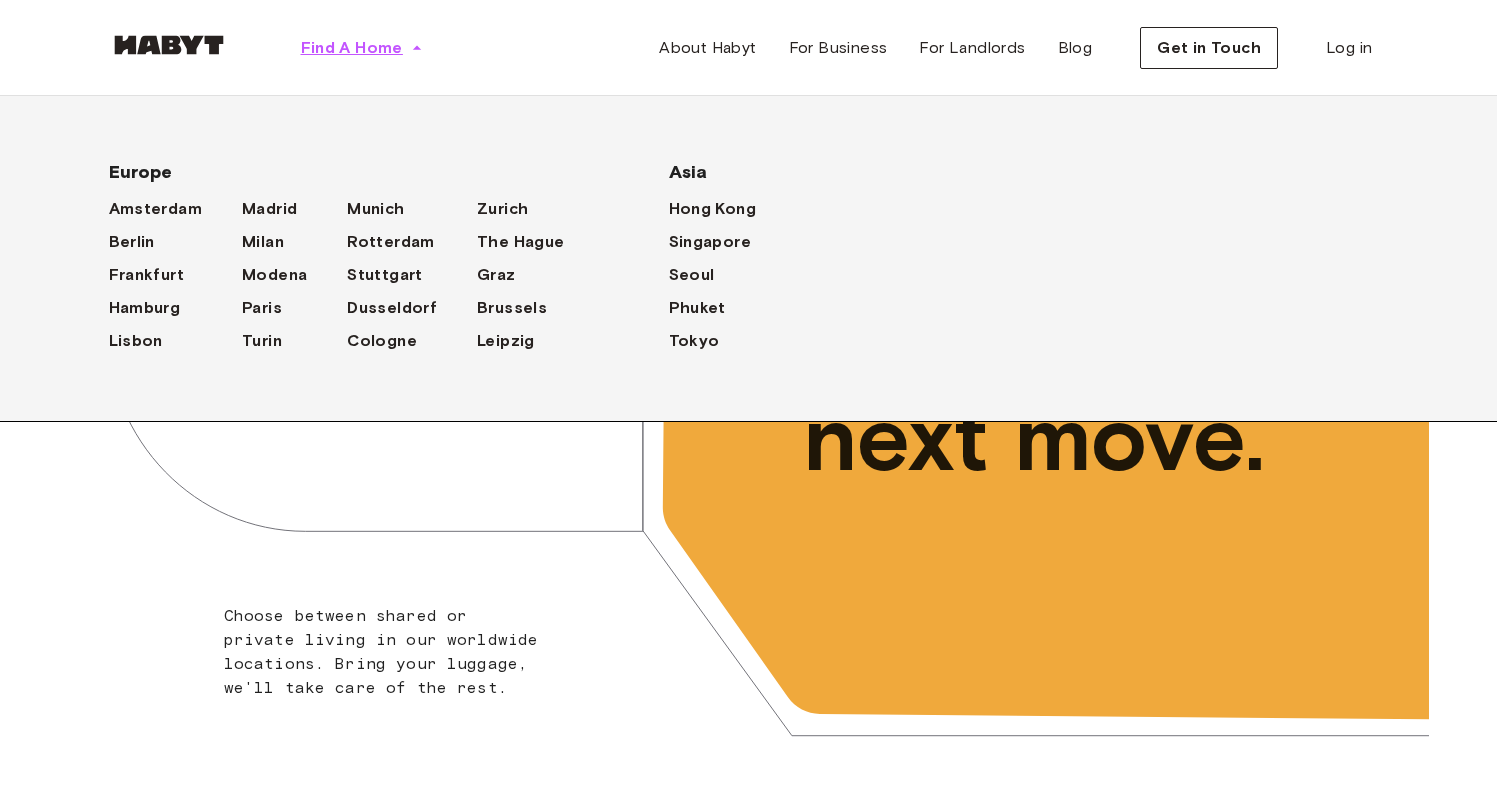 click on "Find A Home" at bounding box center [352, 48] 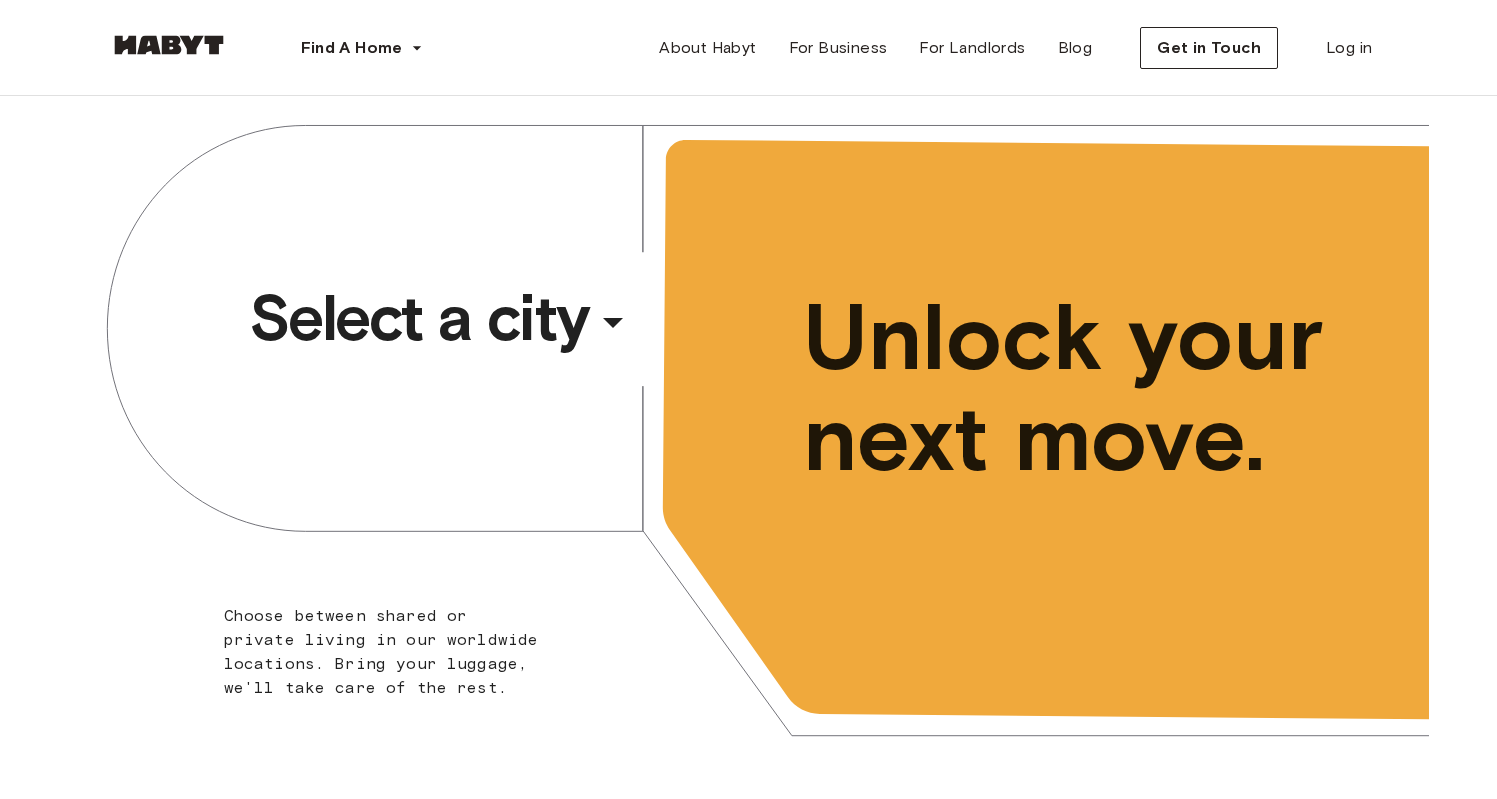 click on "​" at bounding box center [640, 338] 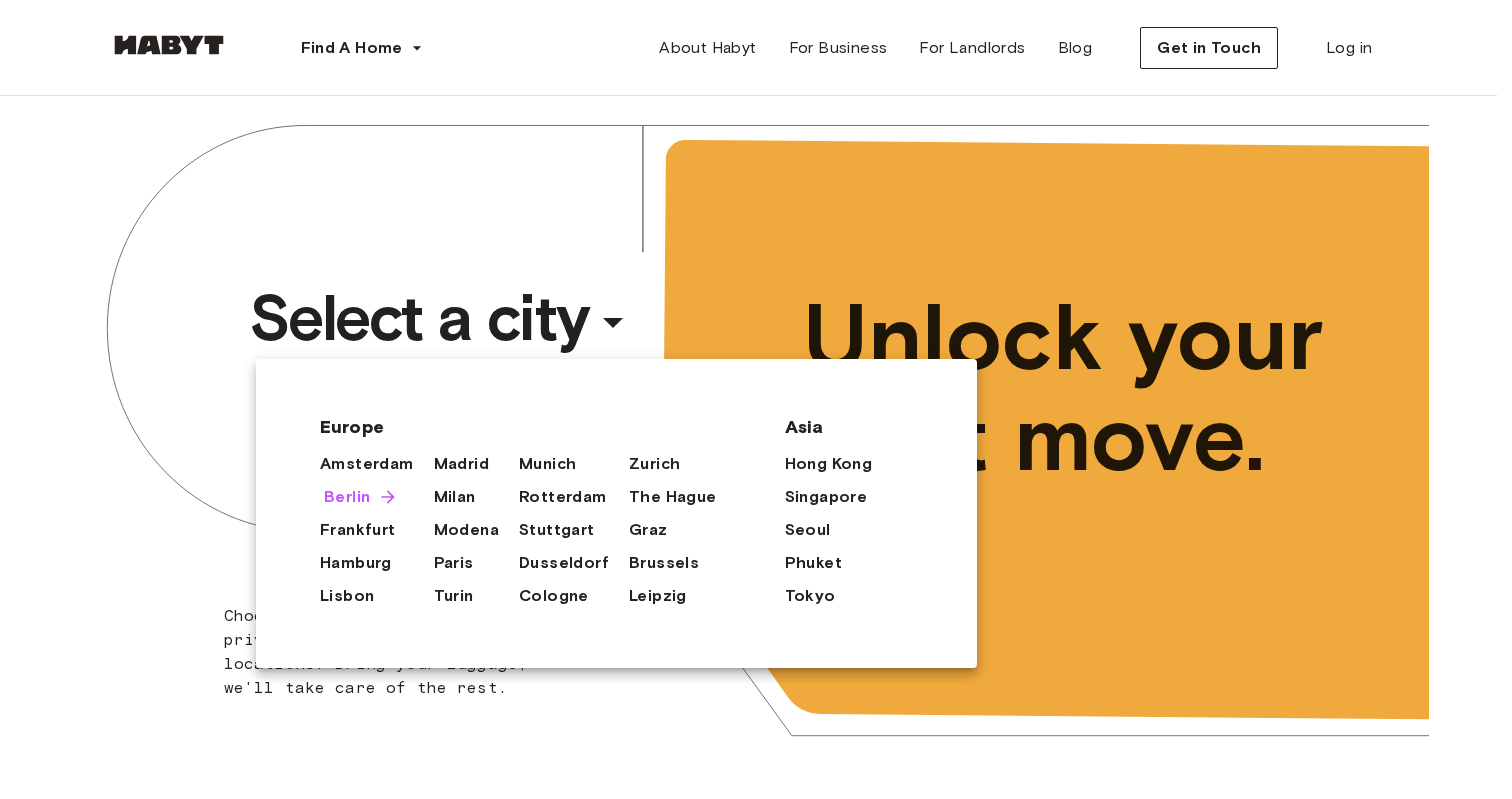 click on "Berlin" at bounding box center (347, 497) 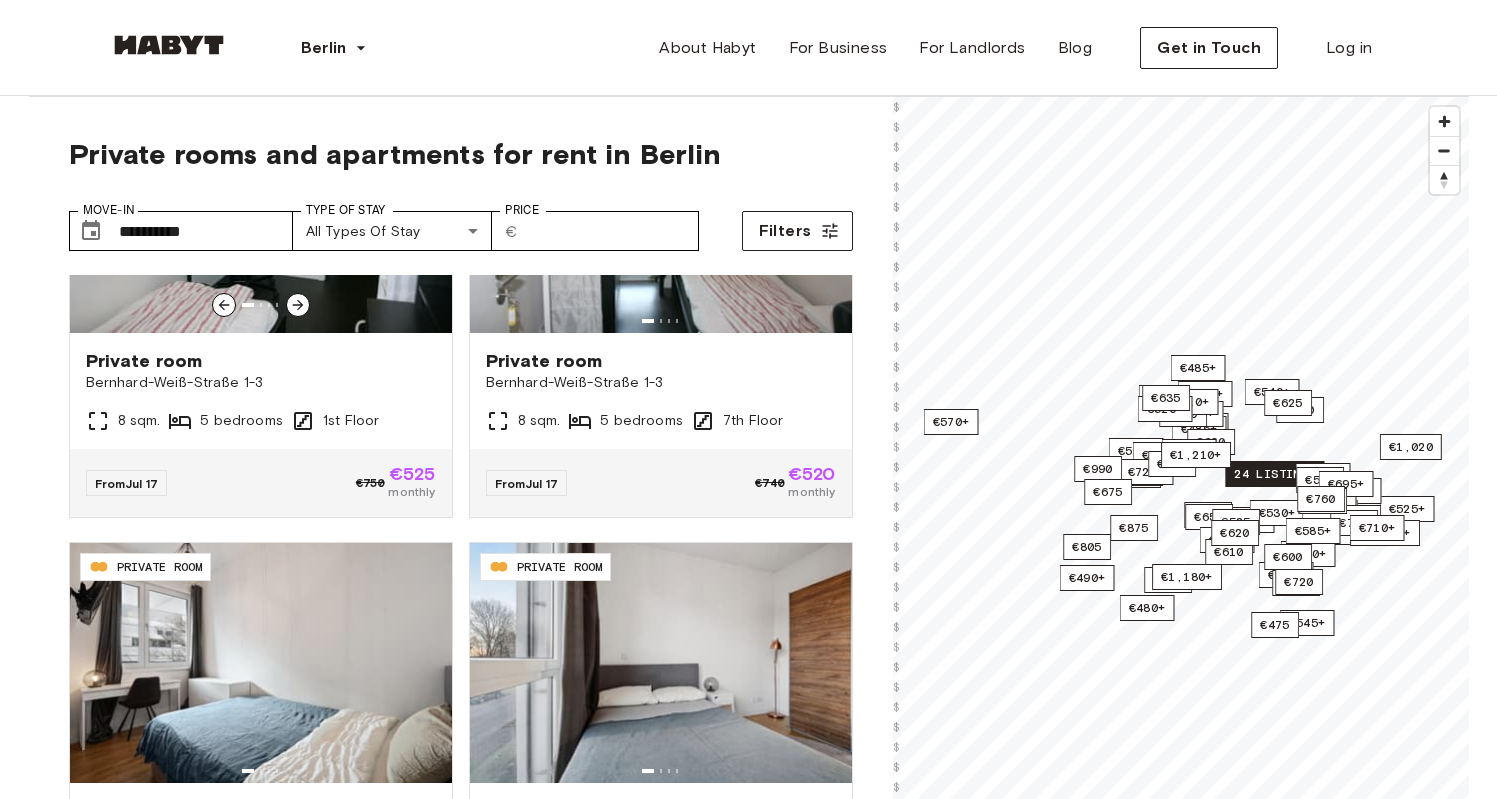 scroll, scrollTop: 3806, scrollLeft: 0, axis: vertical 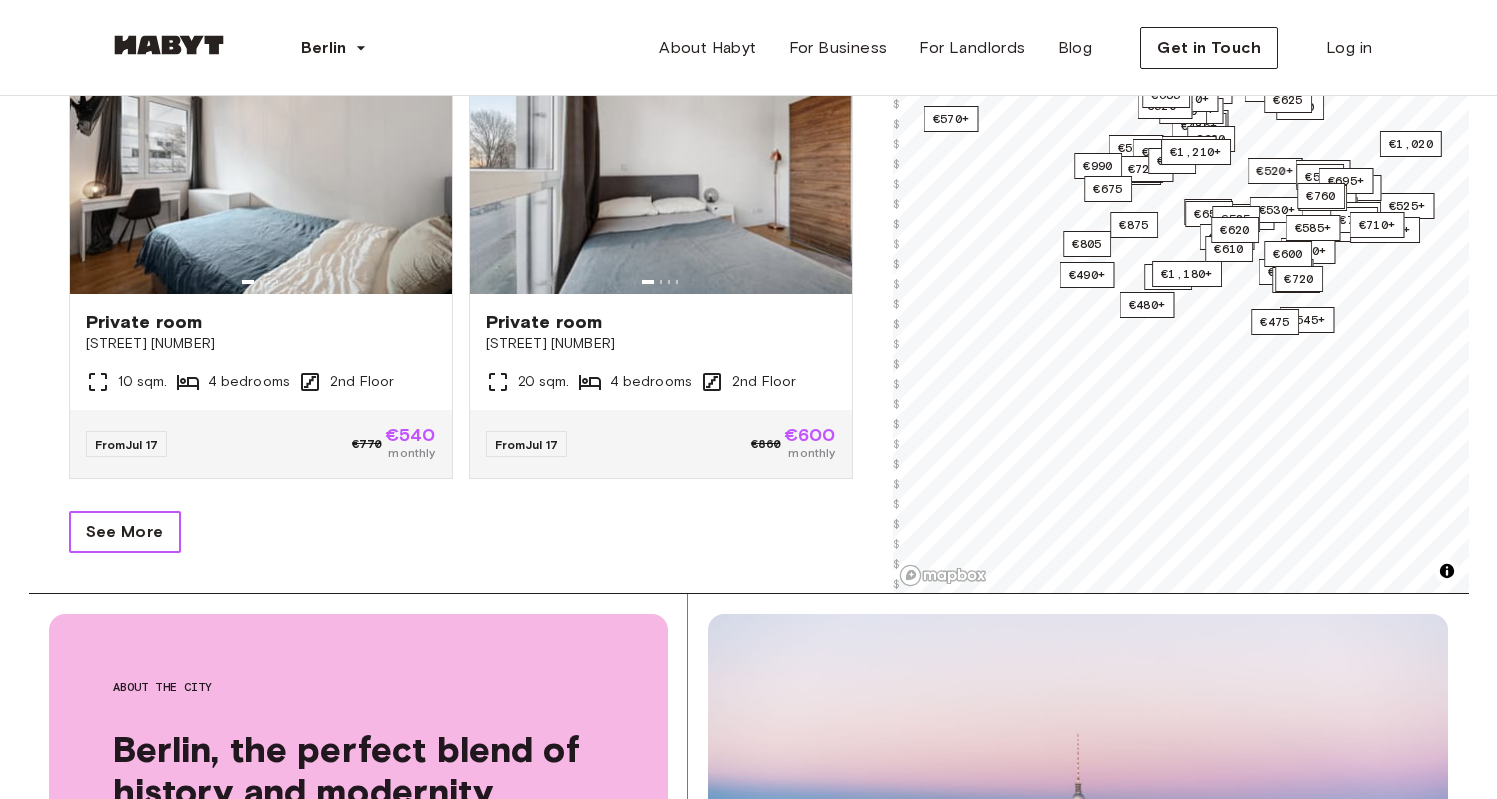 click on "See More" at bounding box center (125, 532) 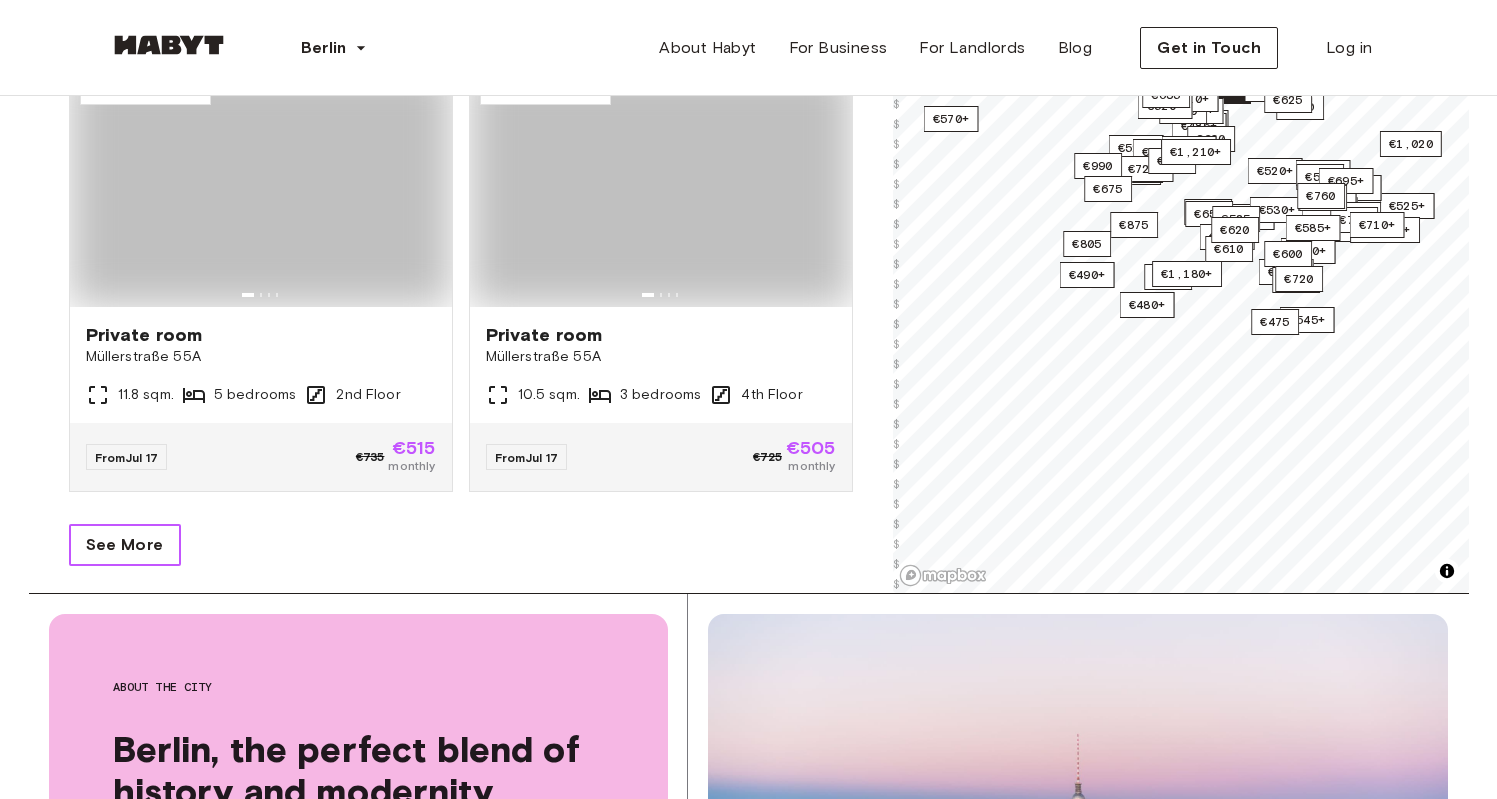 scroll, scrollTop: 8306, scrollLeft: 0, axis: vertical 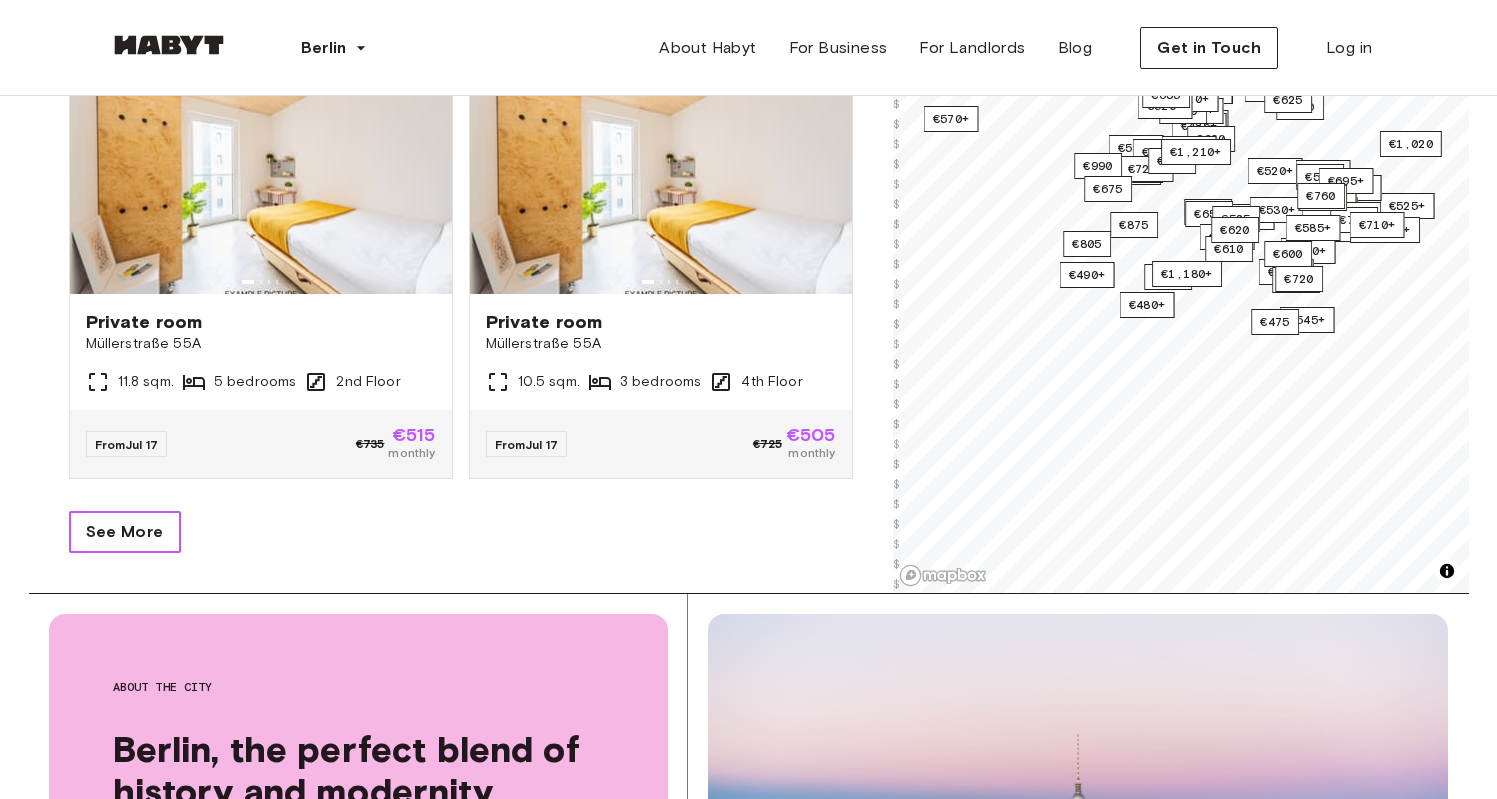 click on "See More" at bounding box center (125, 532) 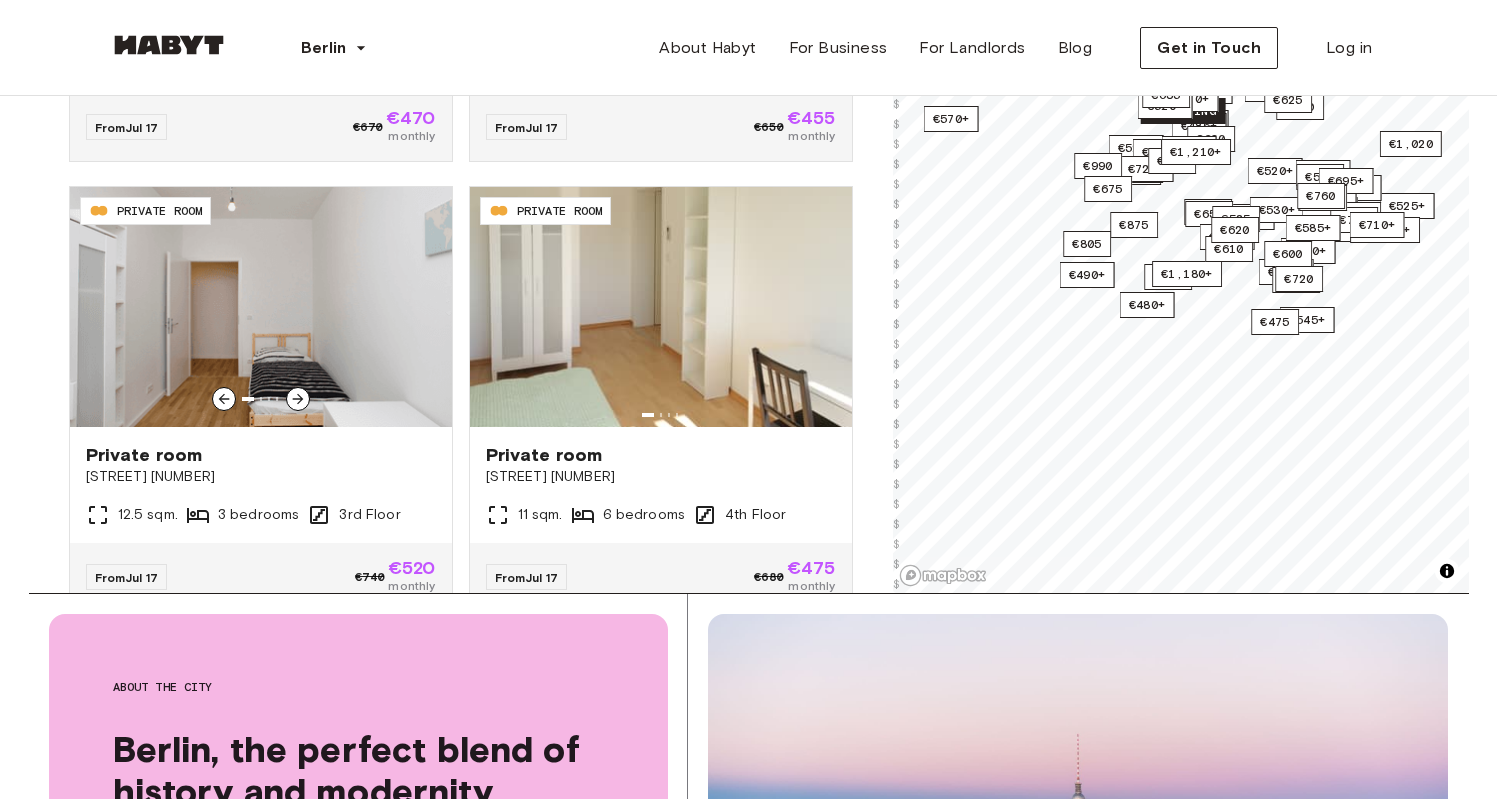 scroll, scrollTop: 12806, scrollLeft: 0, axis: vertical 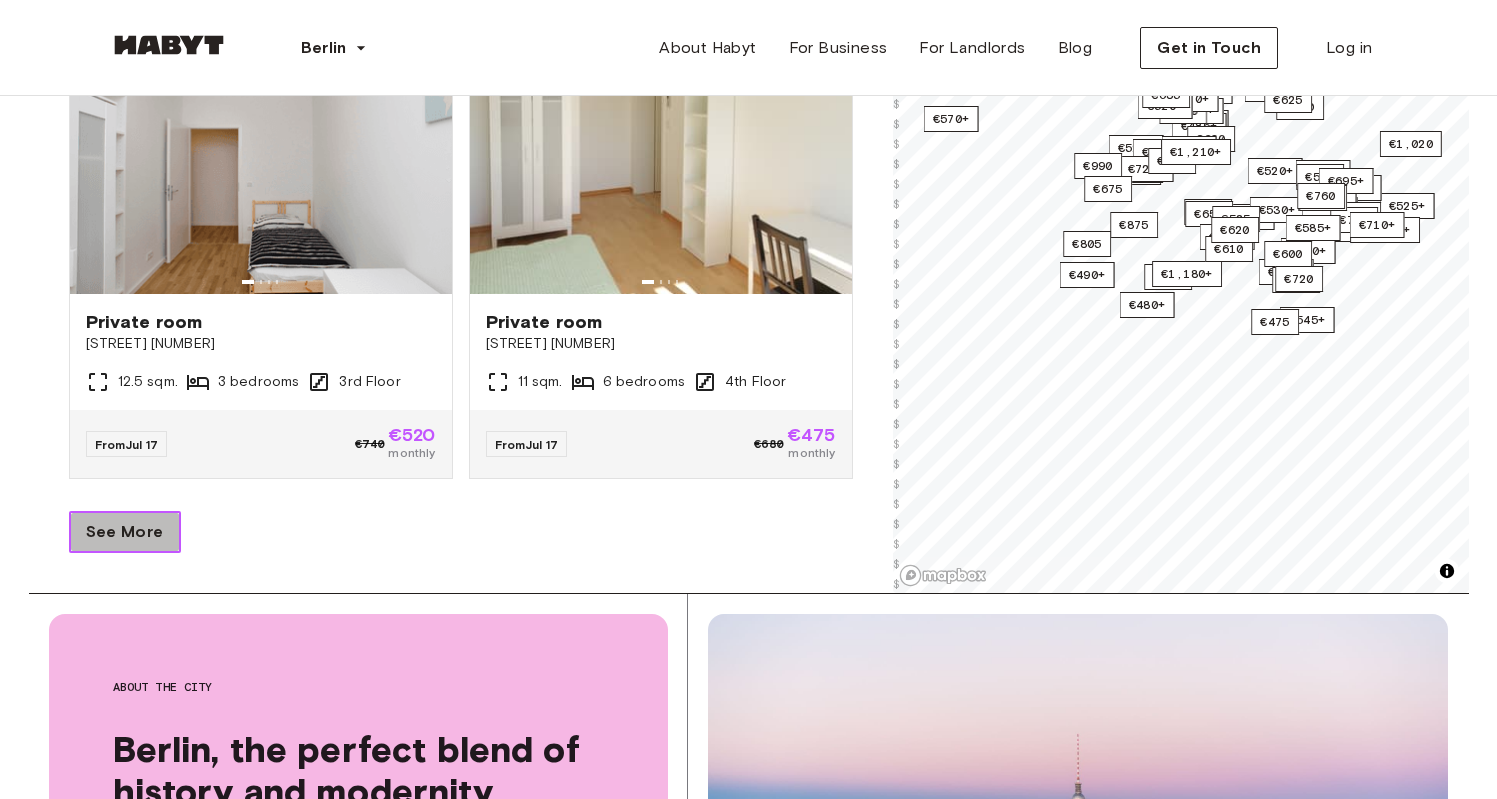 click on "See More" at bounding box center (125, 532) 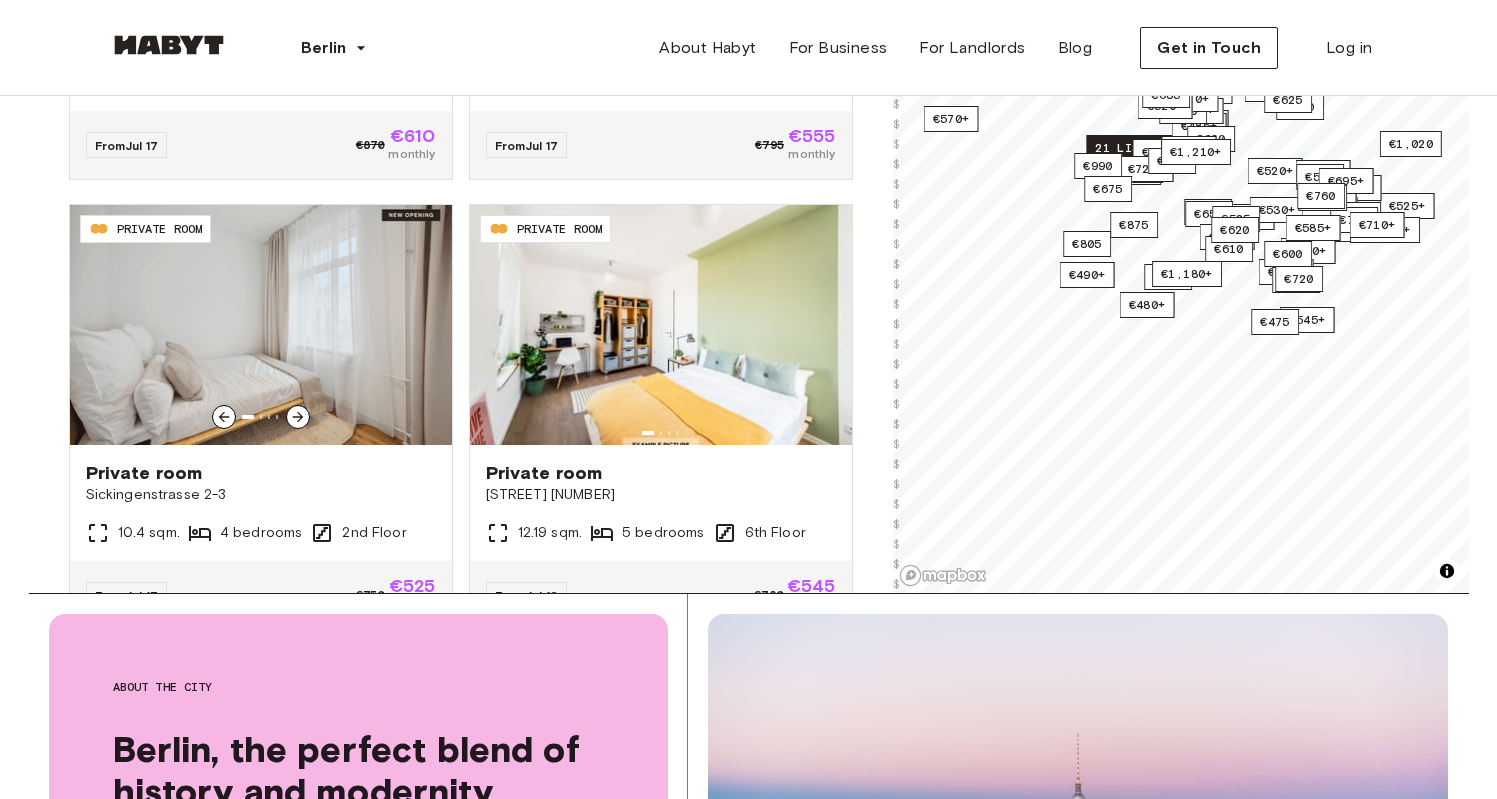 type 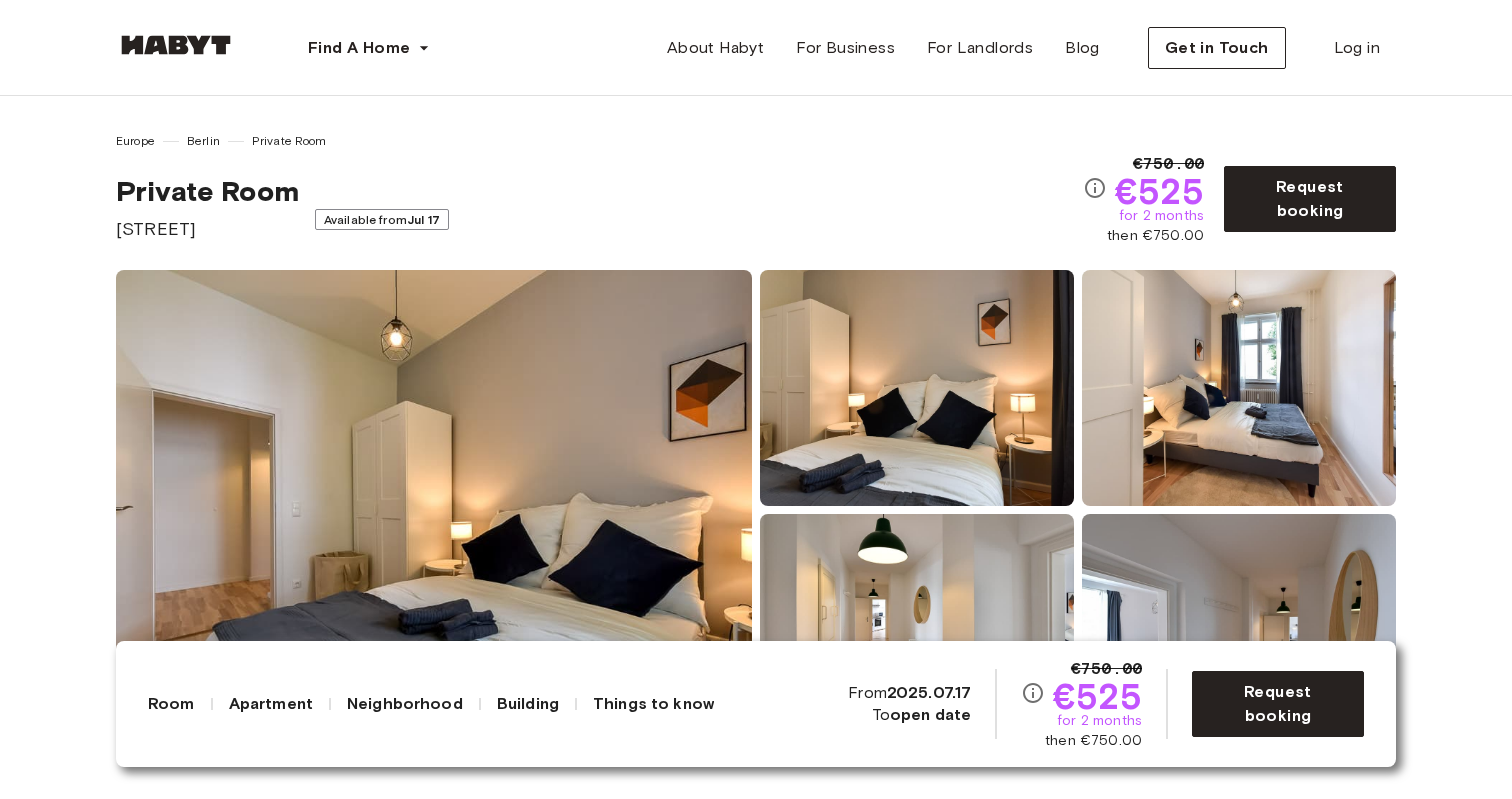 scroll, scrollTop: 0, scrollLeft: 0, axis: both 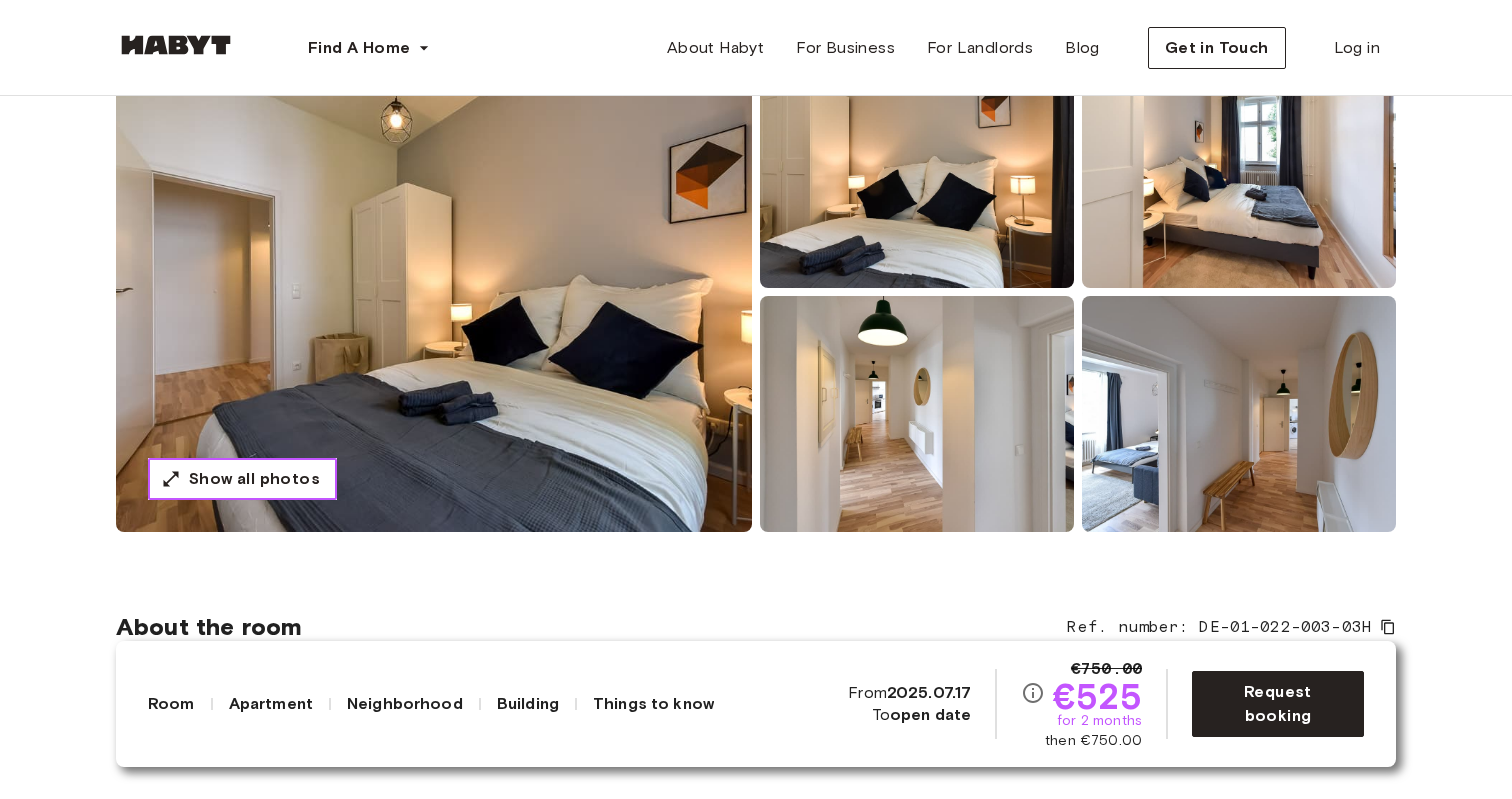 click on "Show all photos" at bounding box center (242, 479) 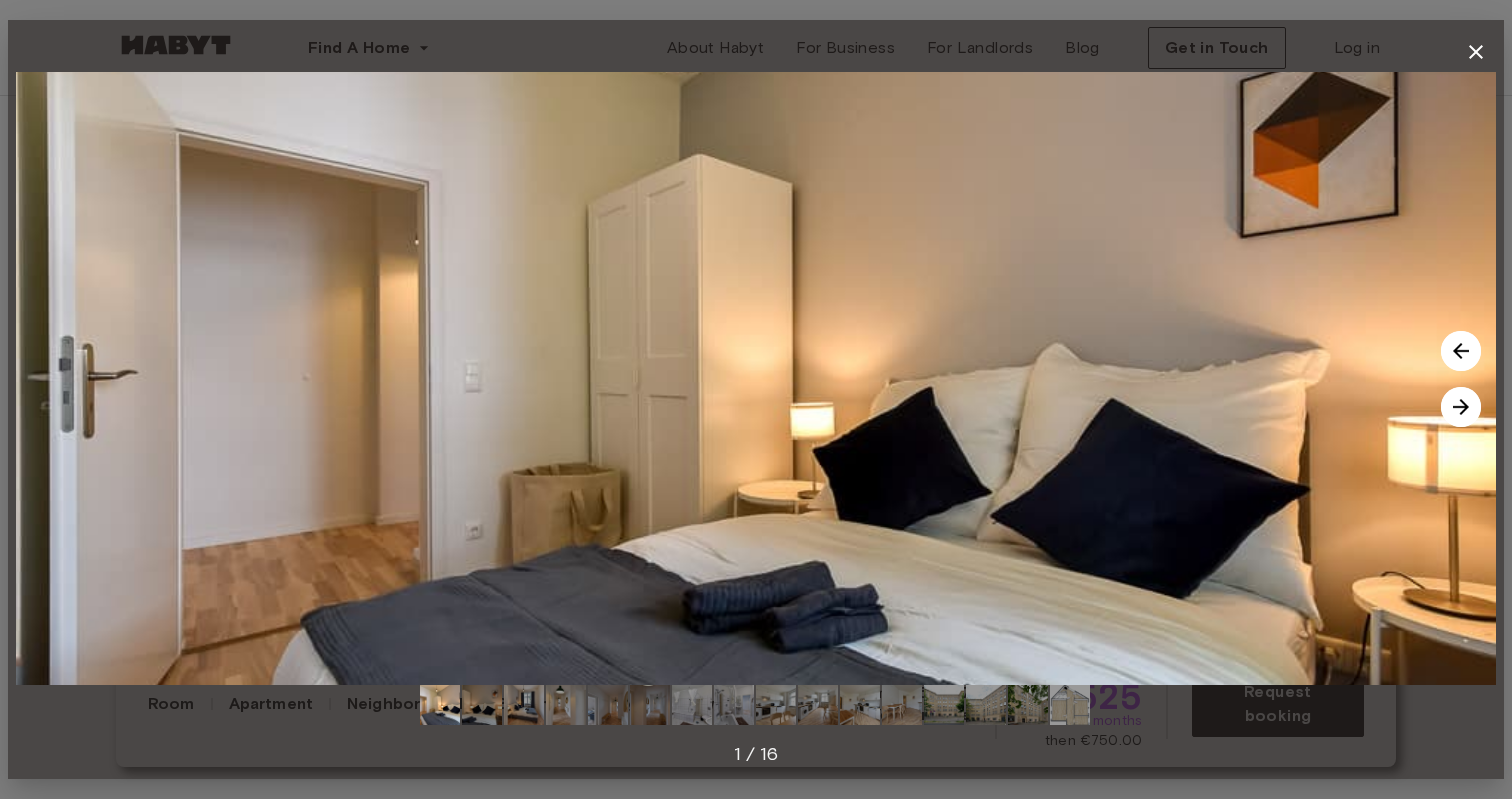 click at bounding box center [1461, 407] 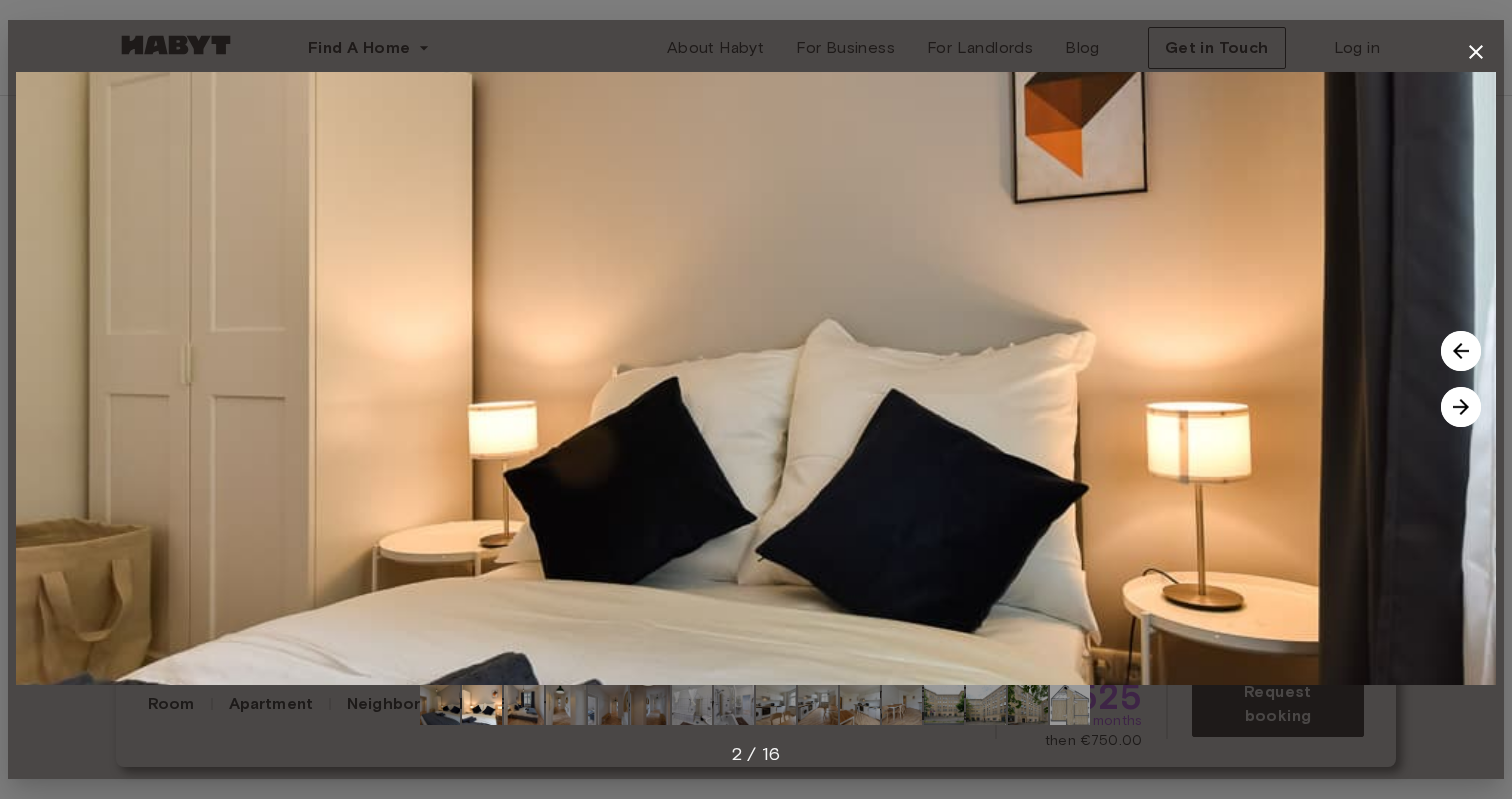 click at bounding box center [1461, 407] 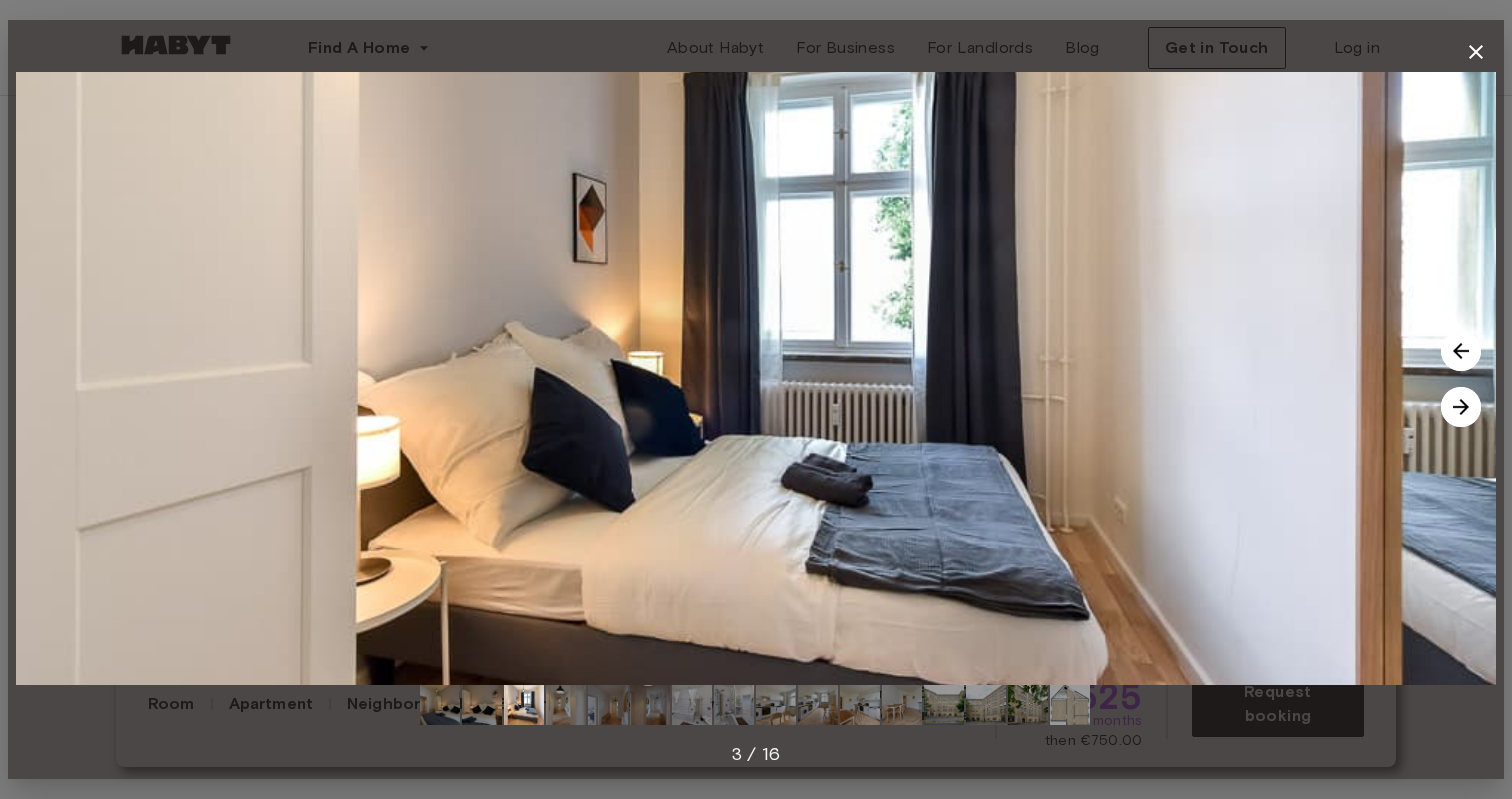 click at bounding box center (1461, 407) 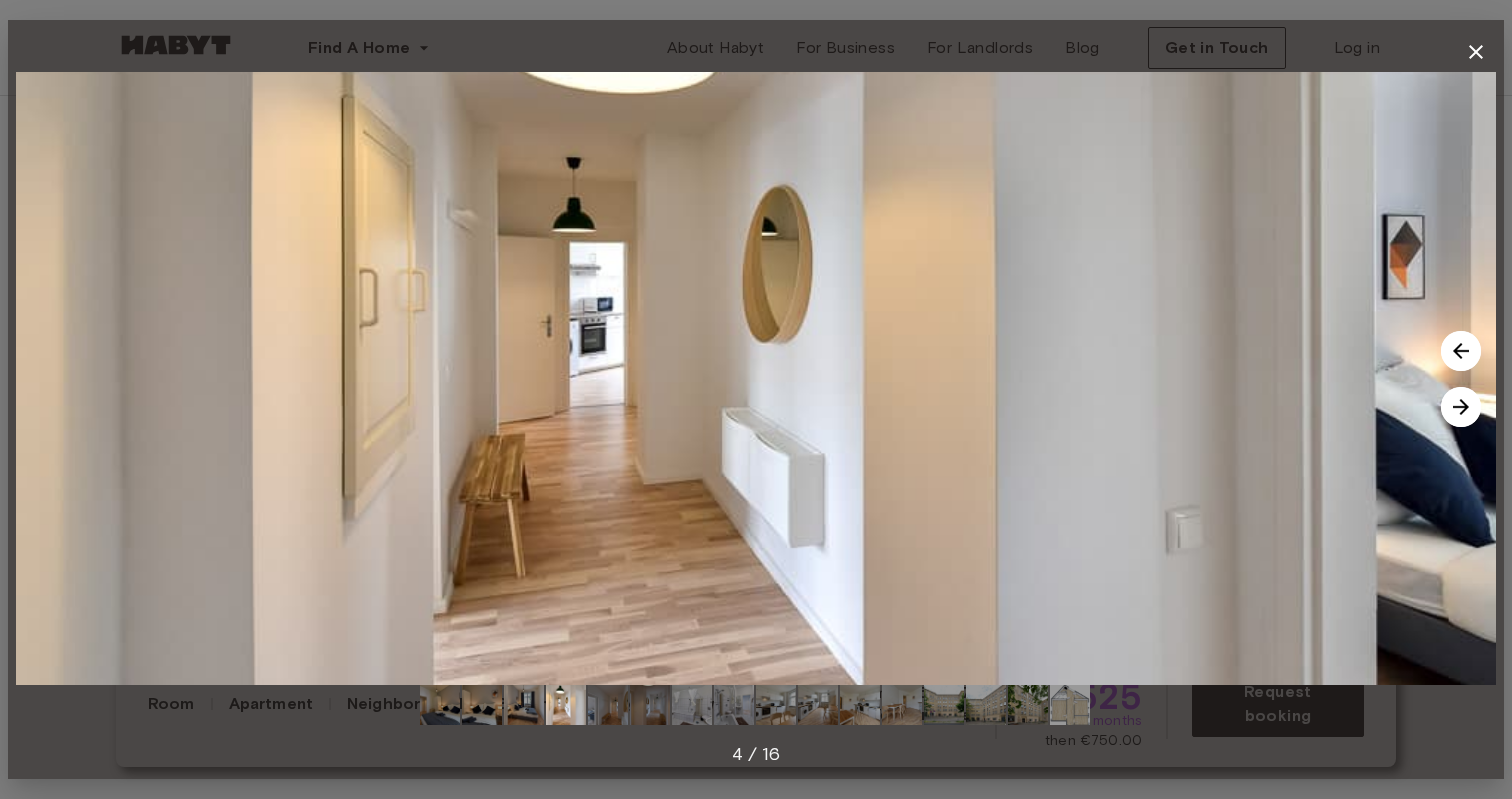 click at bounding box center (1461, 407) 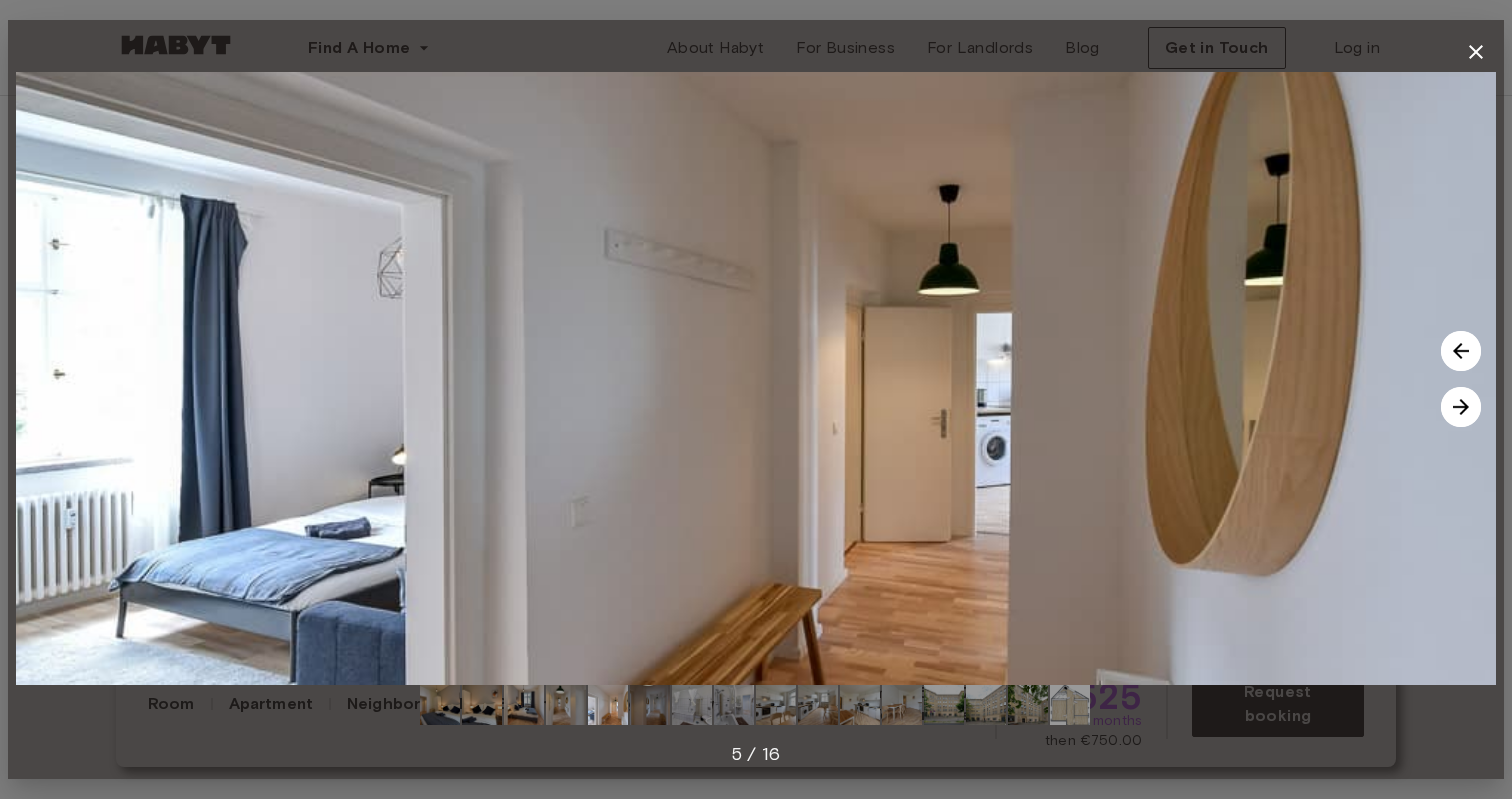click at bounding box center [1461, 407] 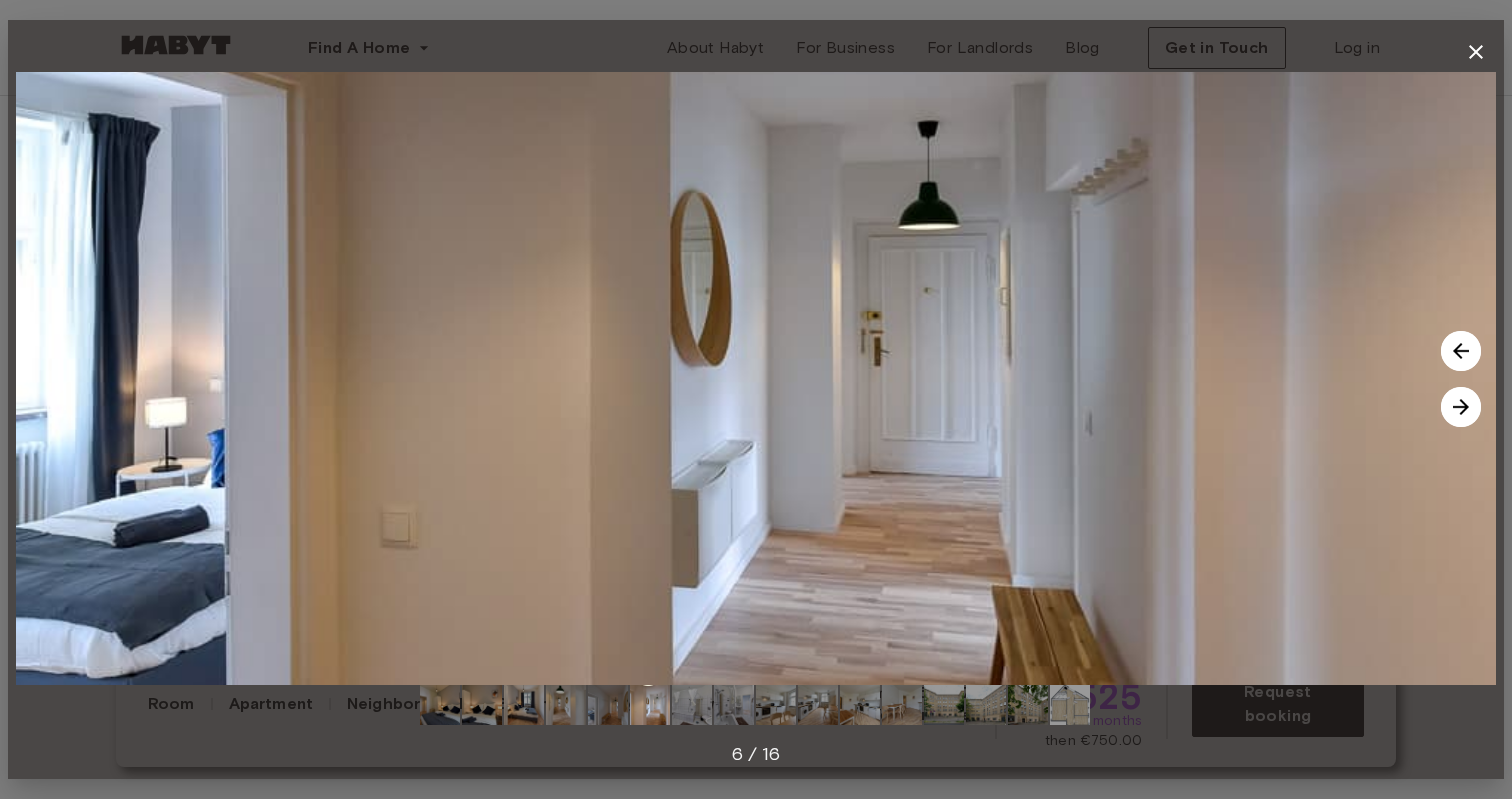 click at bounding box center (1461, 407) 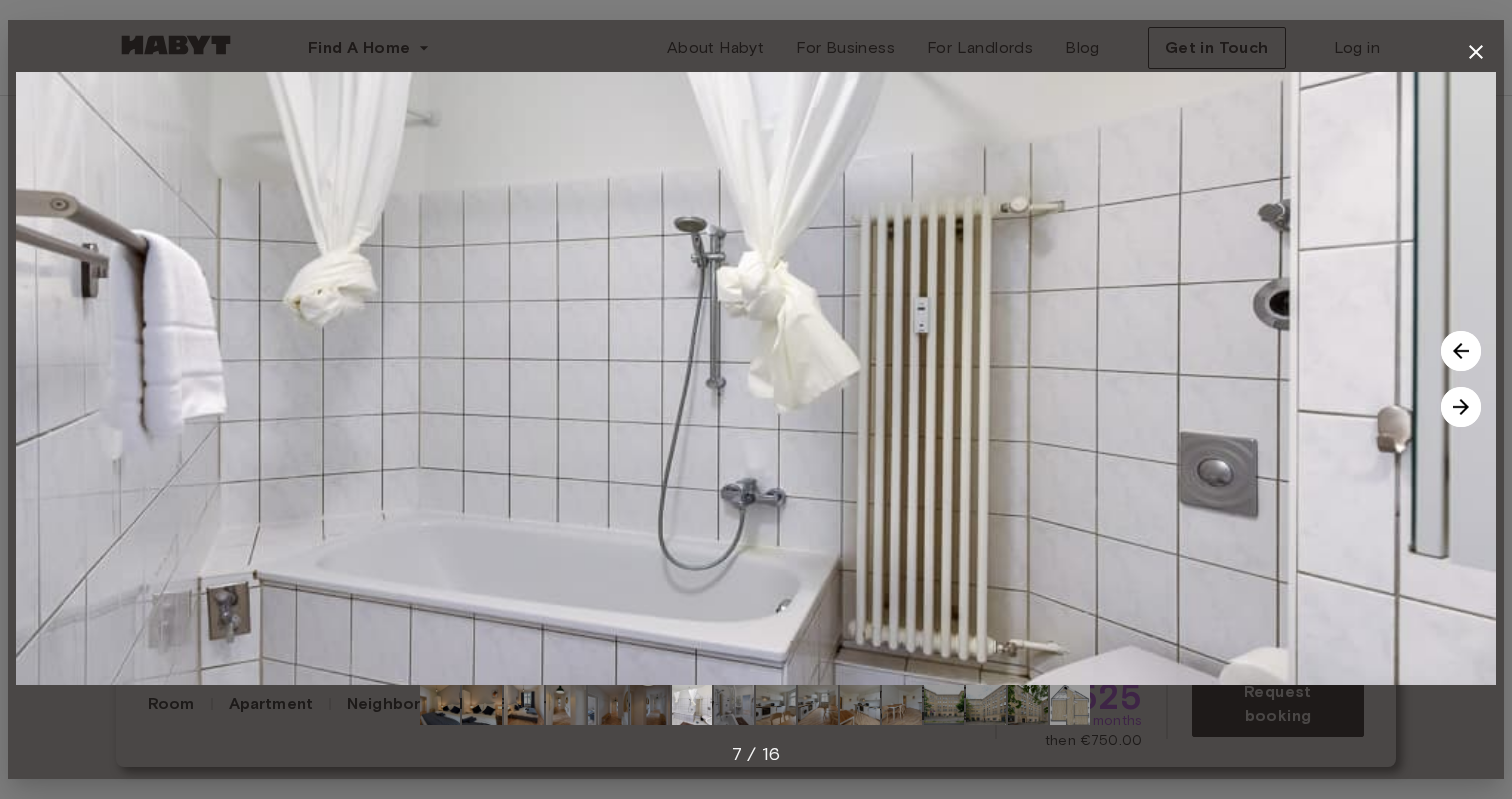 click at bounding box center (1461, 407) 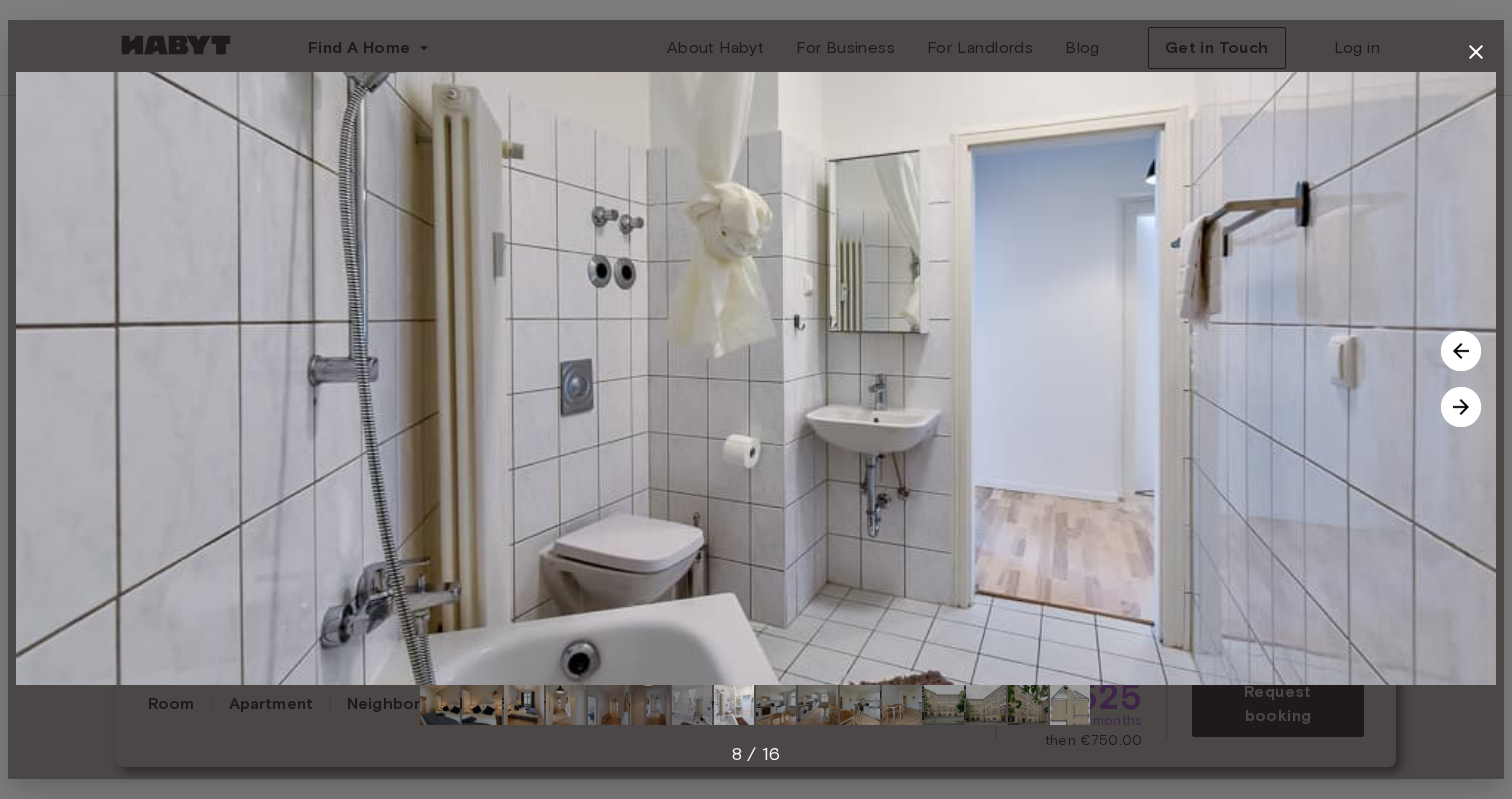 click at bounding box center (1461, 407) 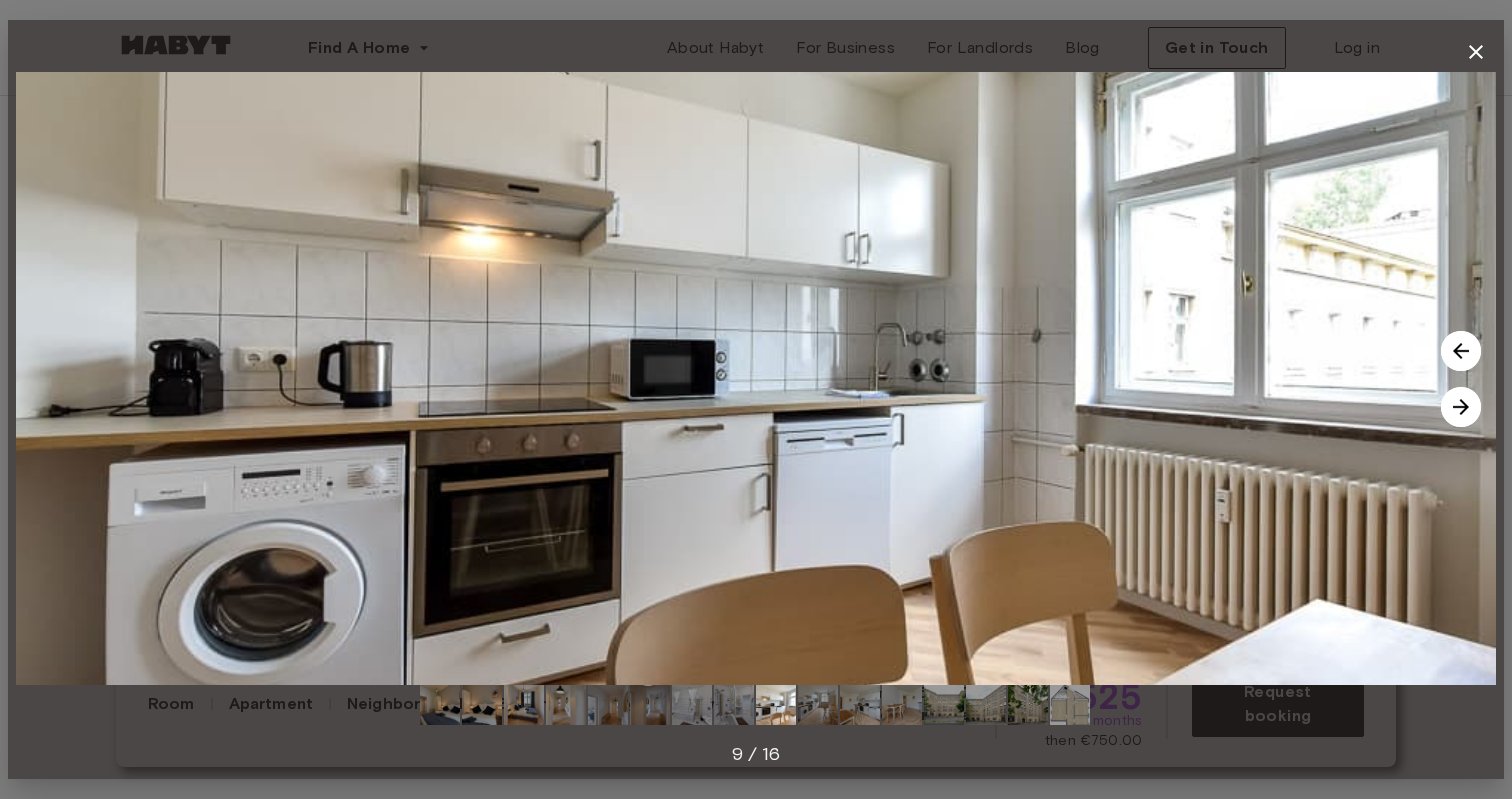 click 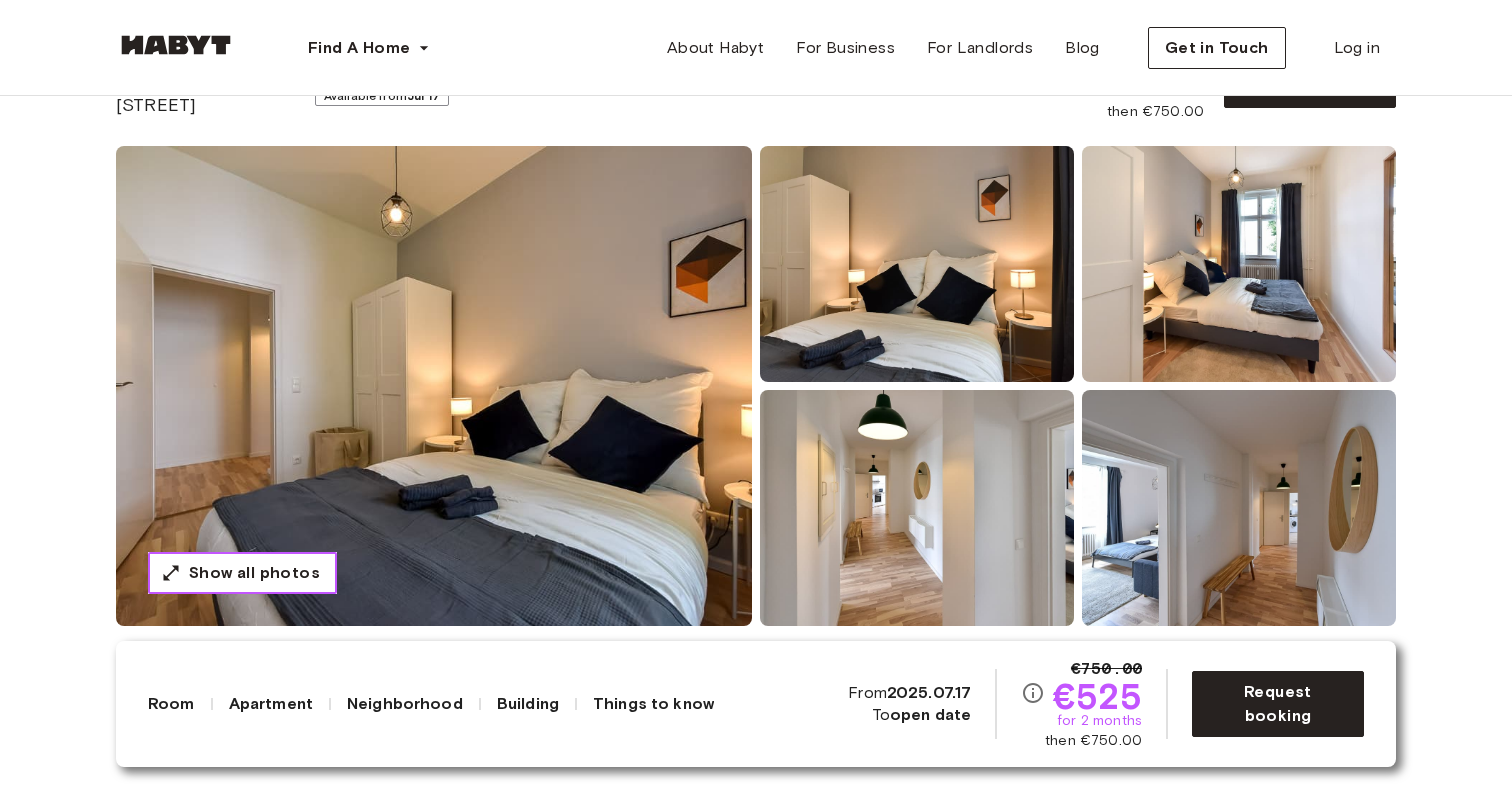 scroll, scrollTop: 0, scrollLeft: 0, axis: both 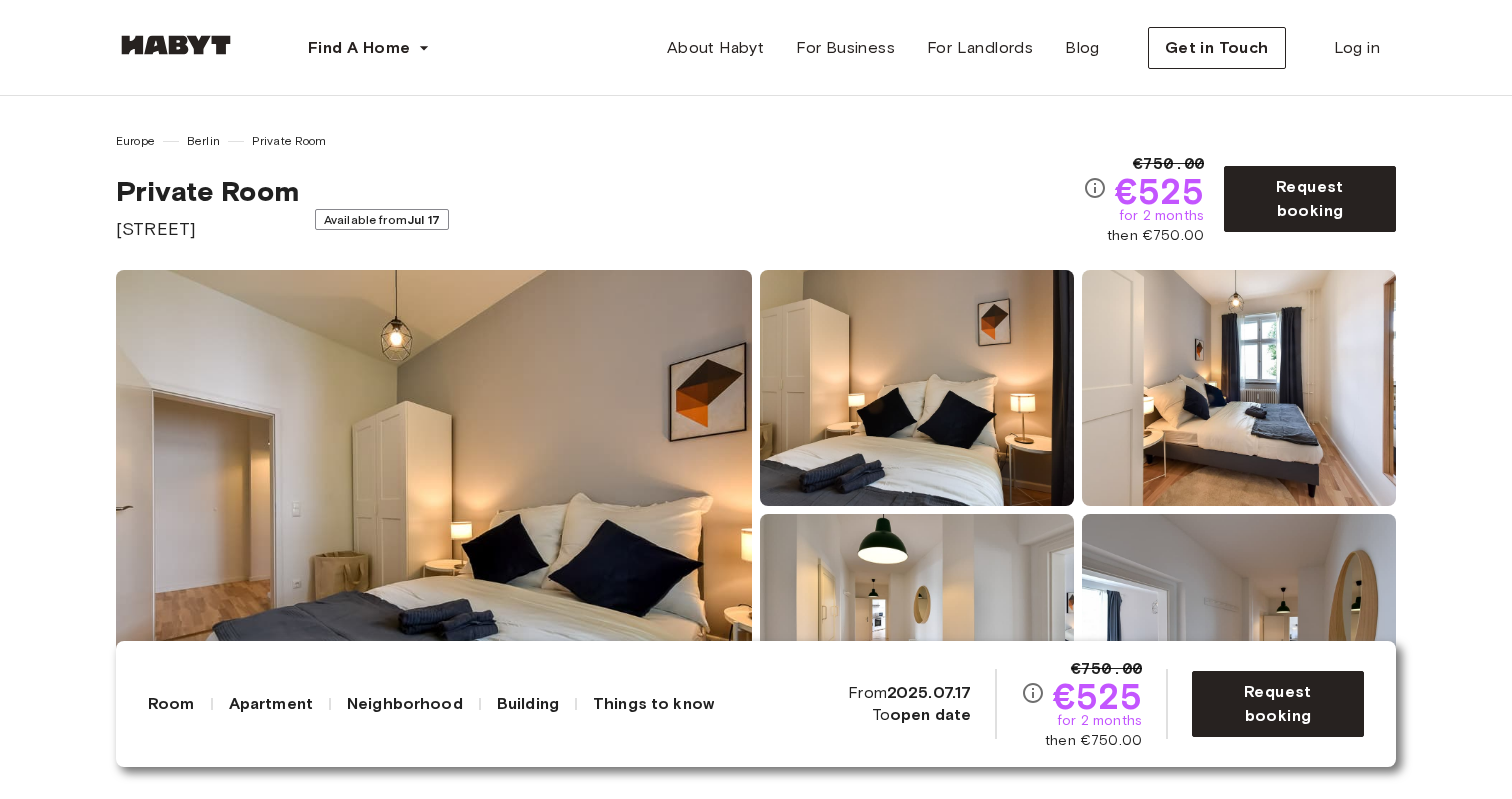 type 